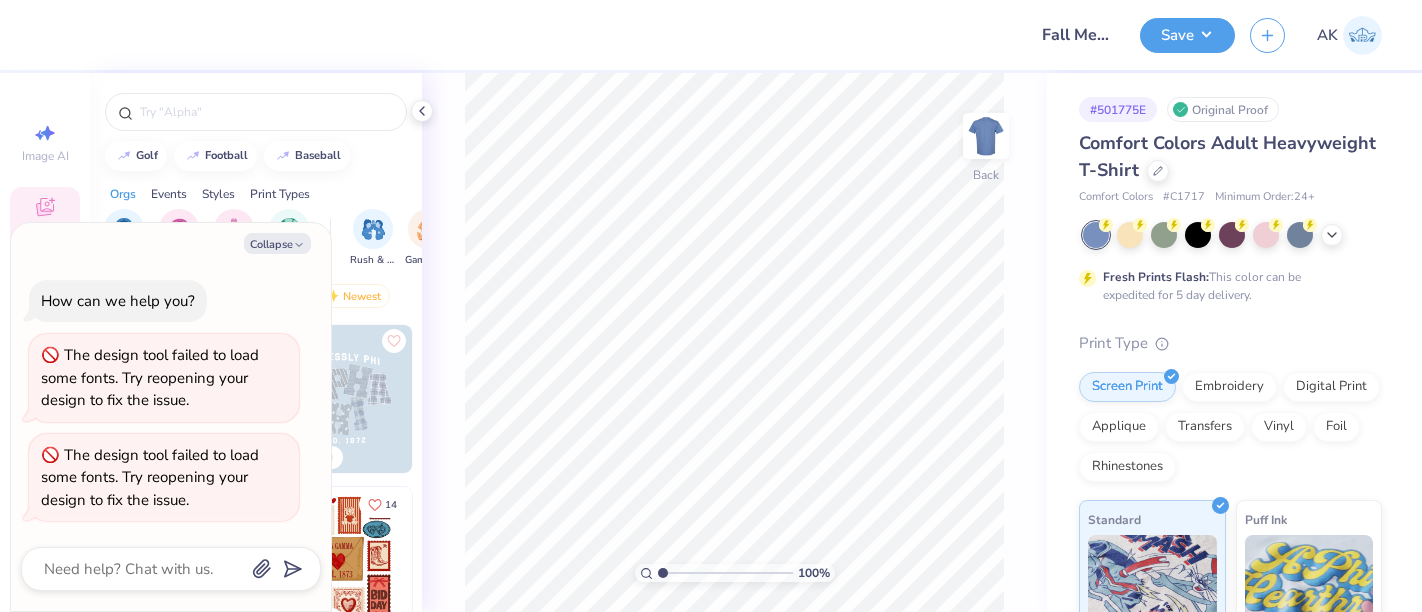 type on "x" 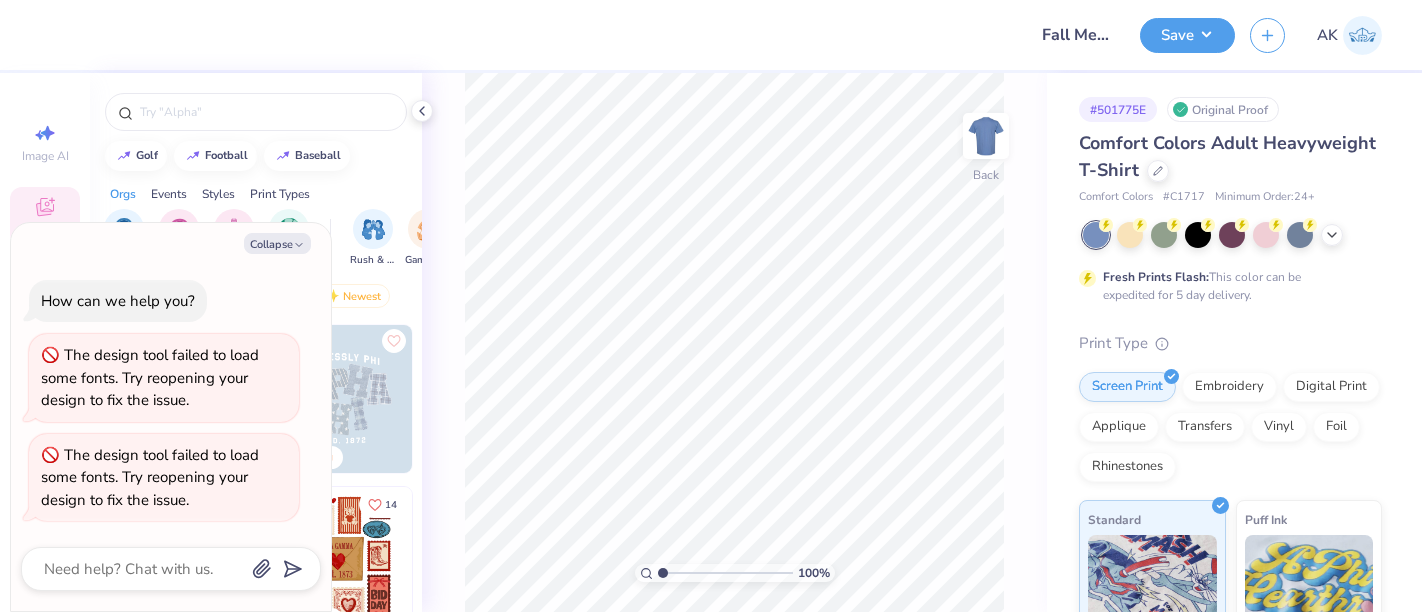 scroll, scrollTop: 0, scrollLeft: 0, axis: both 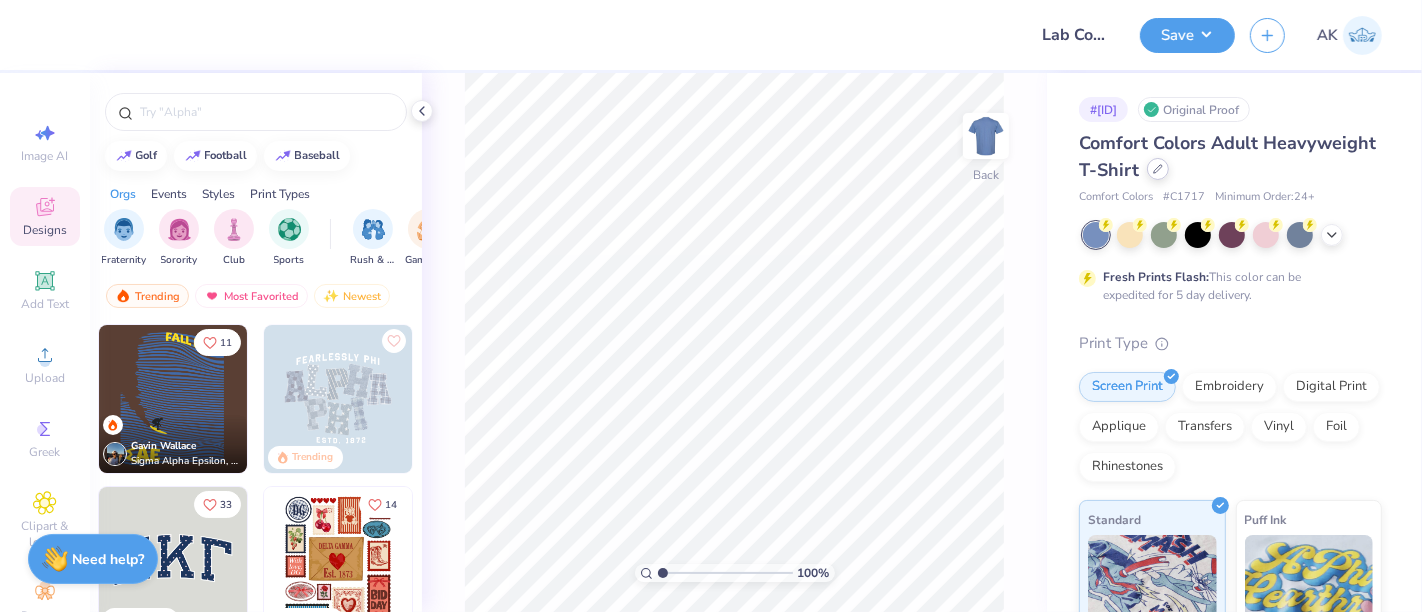 click at bounding box center (1158, 169) 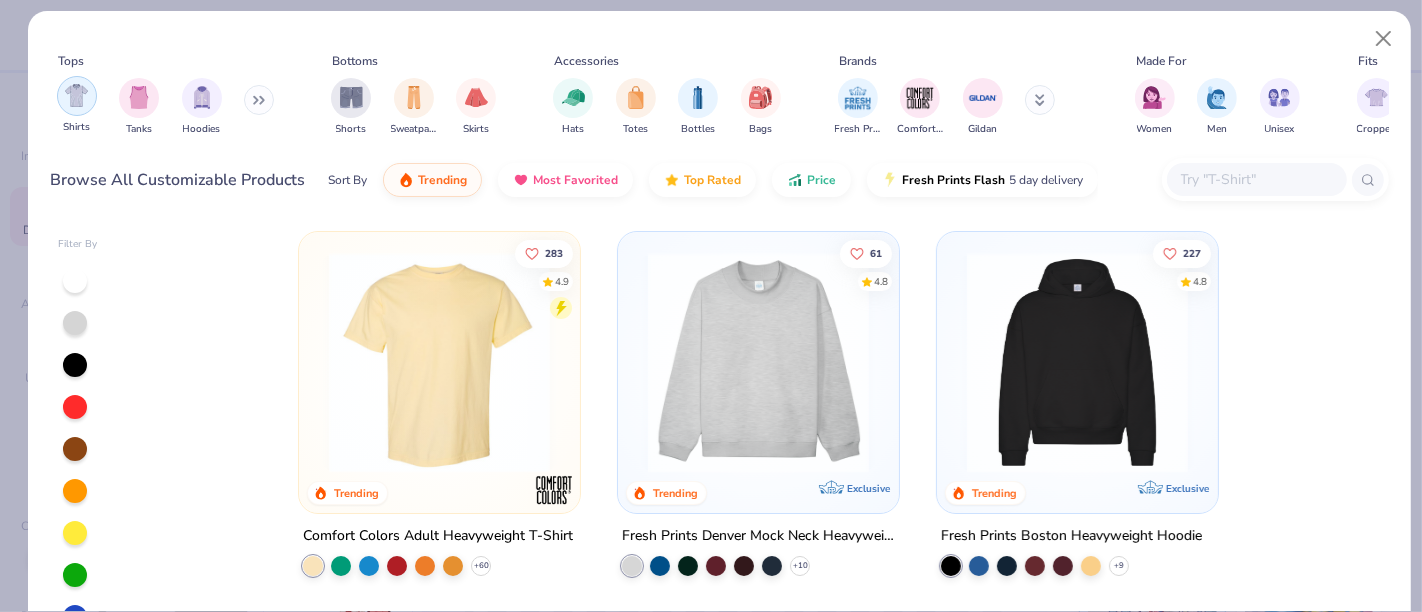 click on "Shirts Tanks Hoodies" at bounding box center [166, 107] 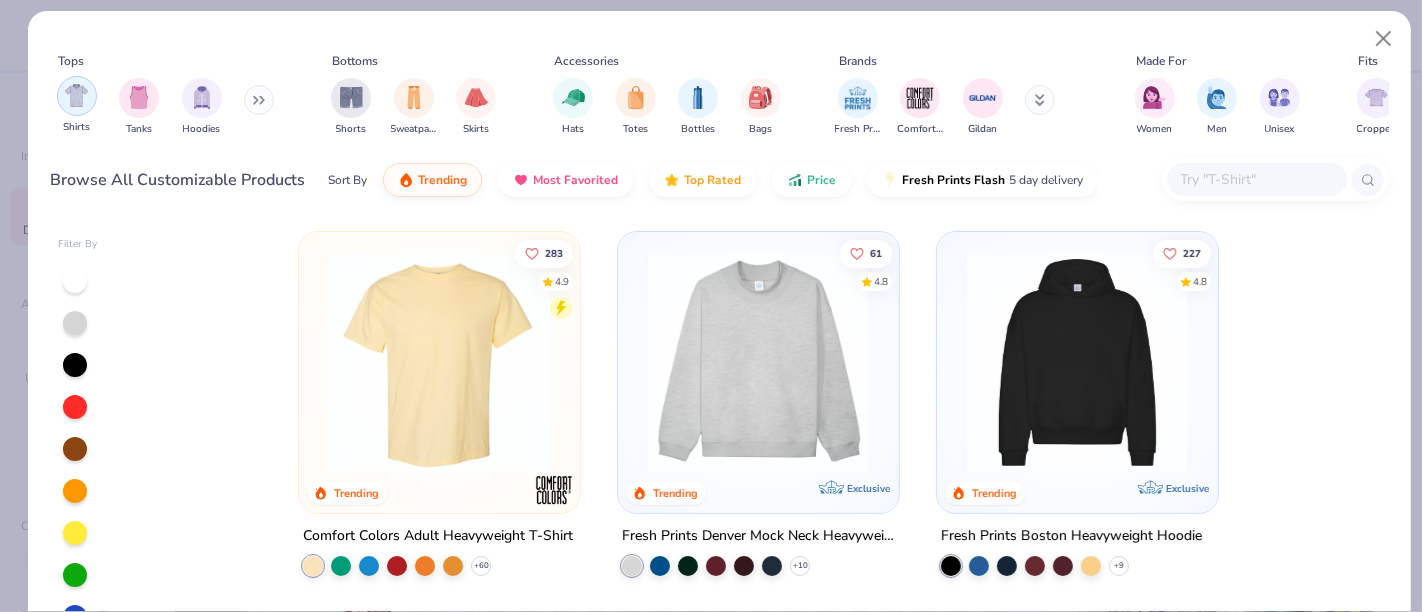 click at bounding box center [76, 95] 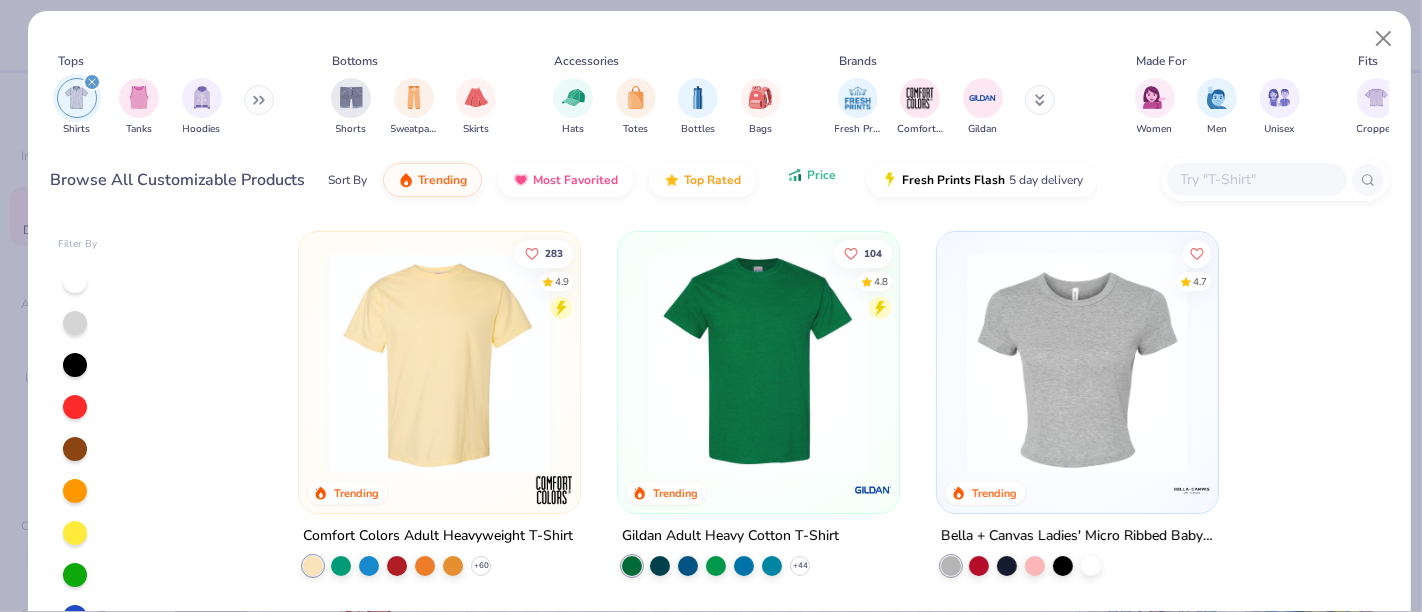 click on "Price" at bounding box center [821, 175] 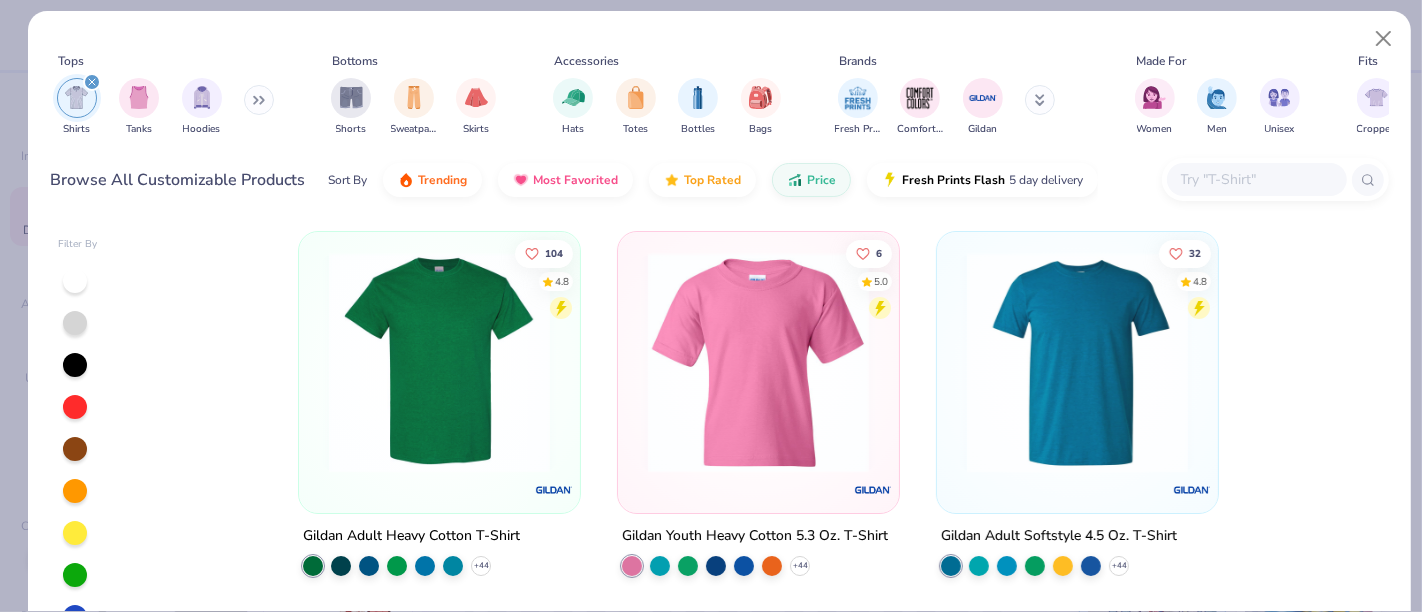 click at bounding box center (439, 362) 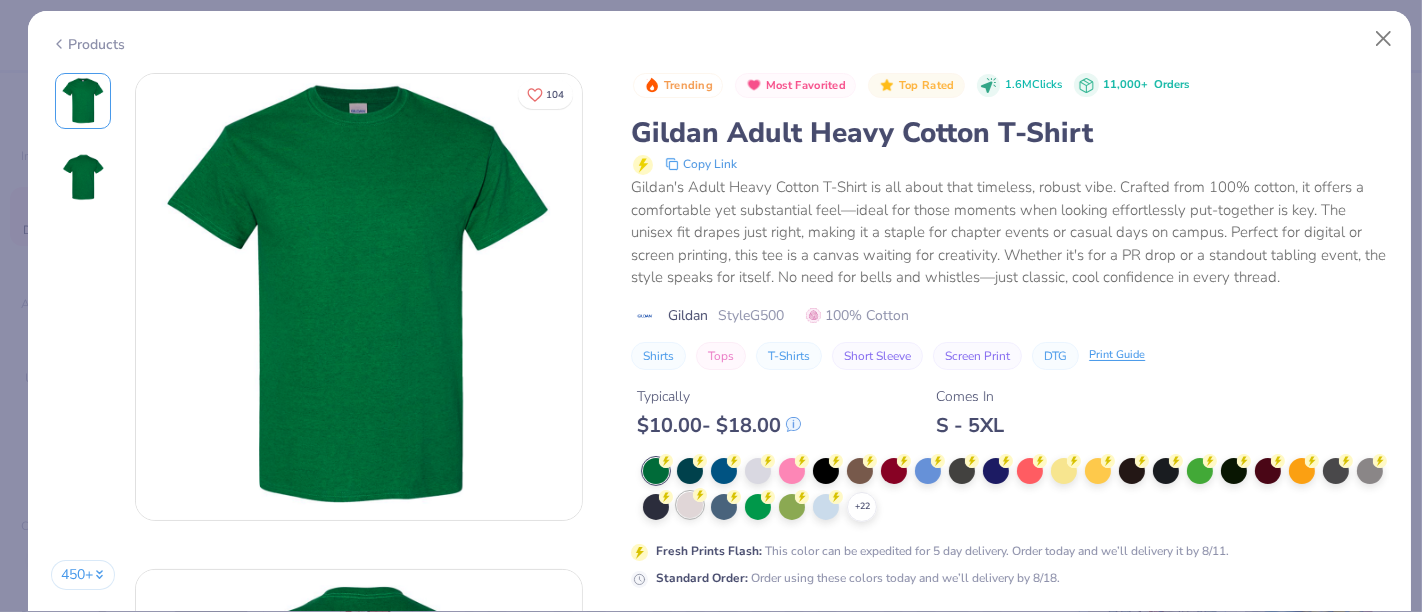 click at bounding box center (690, 505) 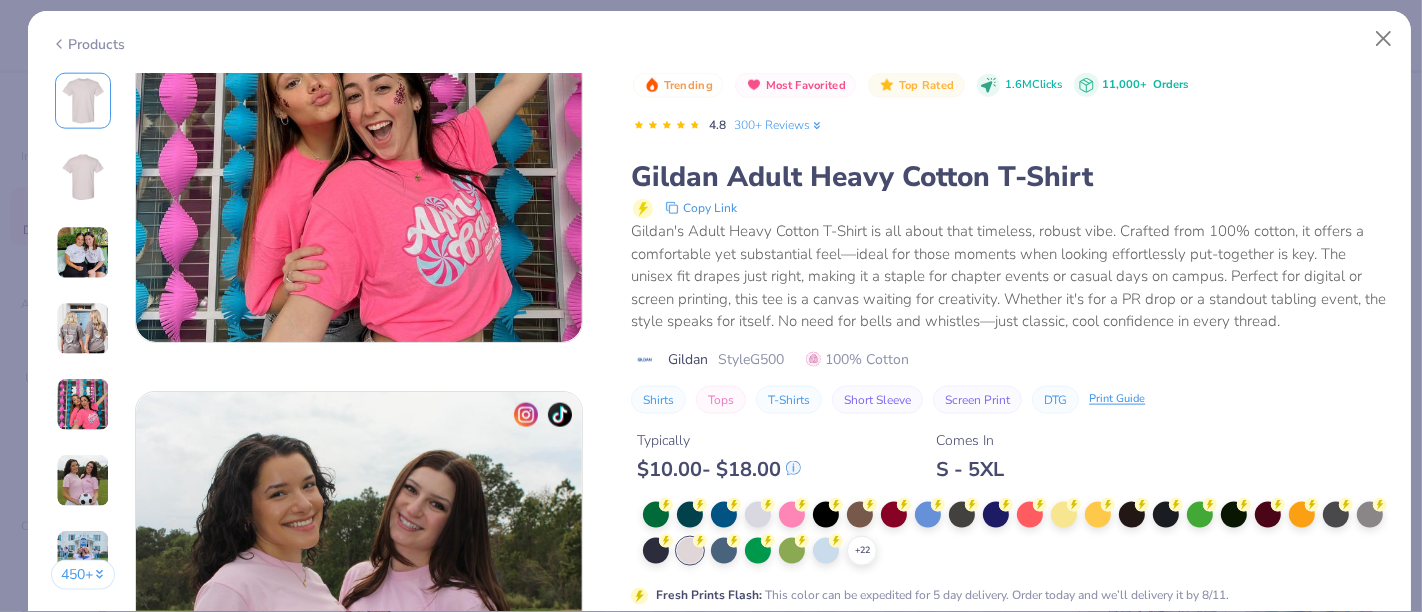 scroll, scrollTop: 2718, scrollLeft: 0, axis: vertical 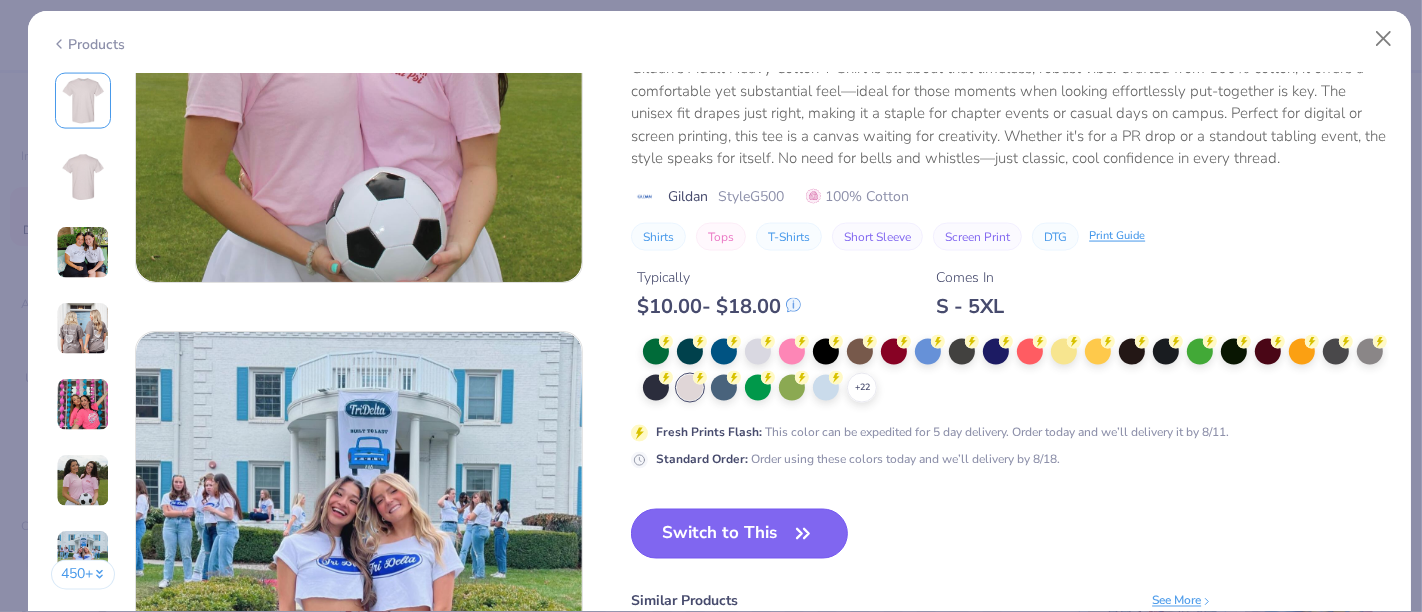 click on "Switch to This" at bounding box center [739, 534] 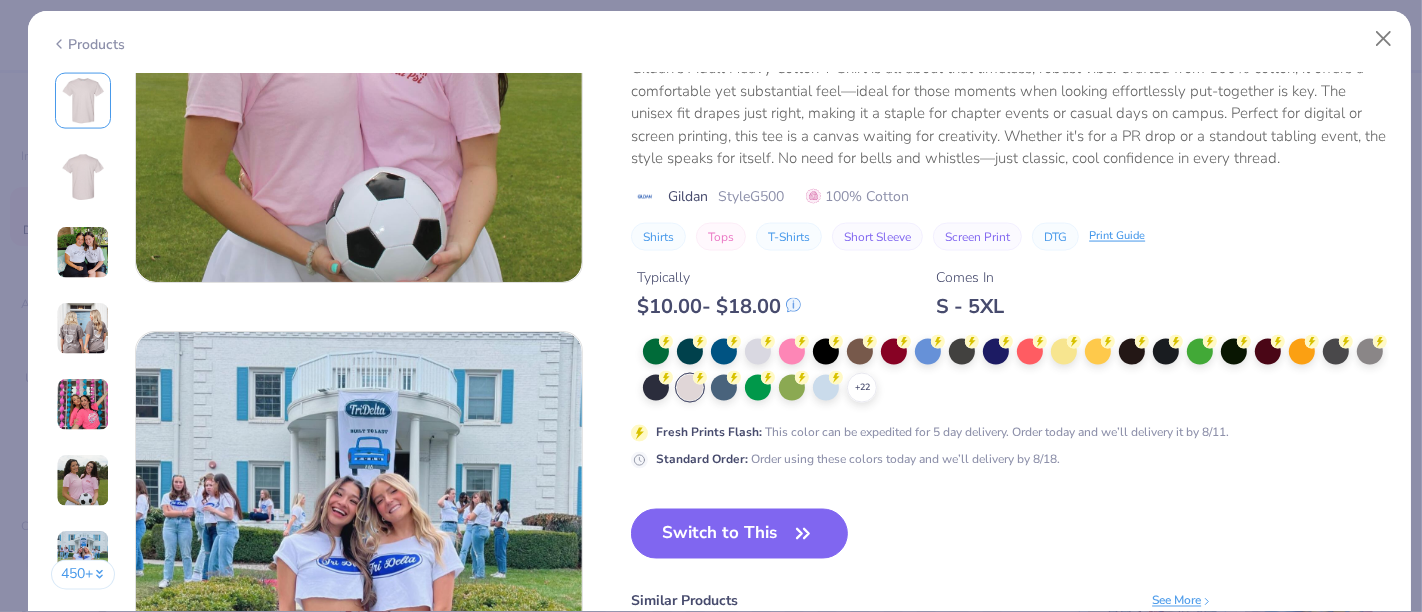 scroll, scrollTop: 2505, scrollLeft: 0, axis: vertical 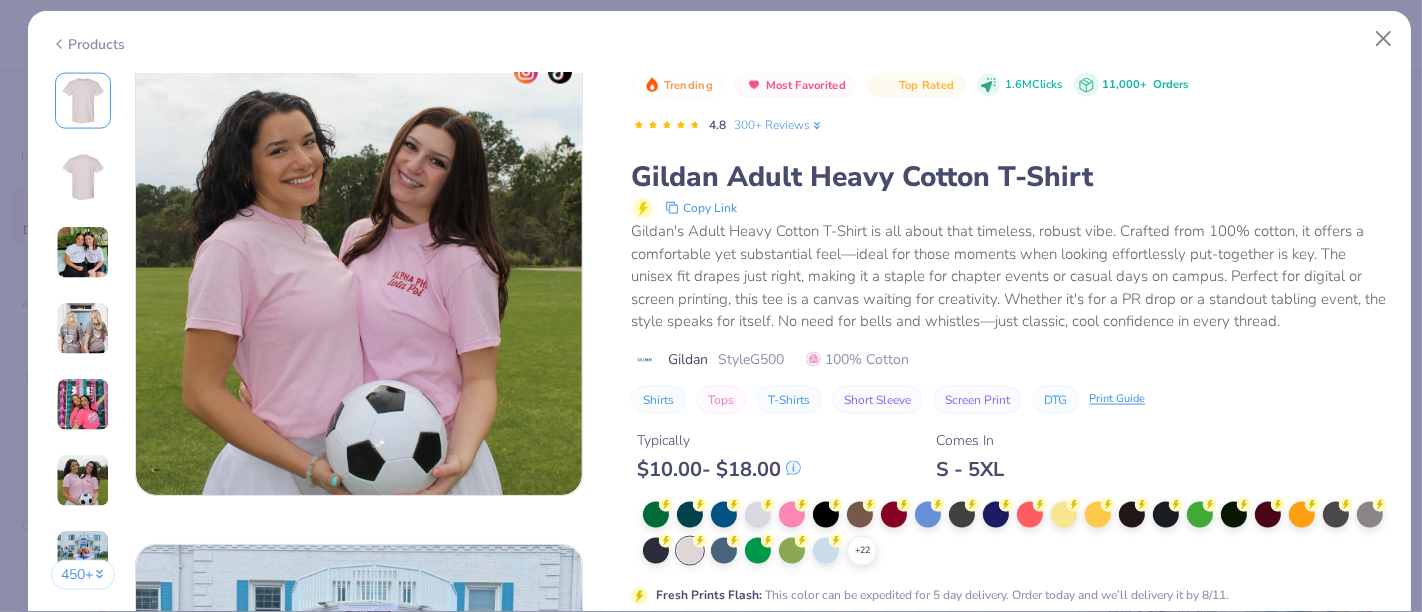 click at bounding box center (686, 842) 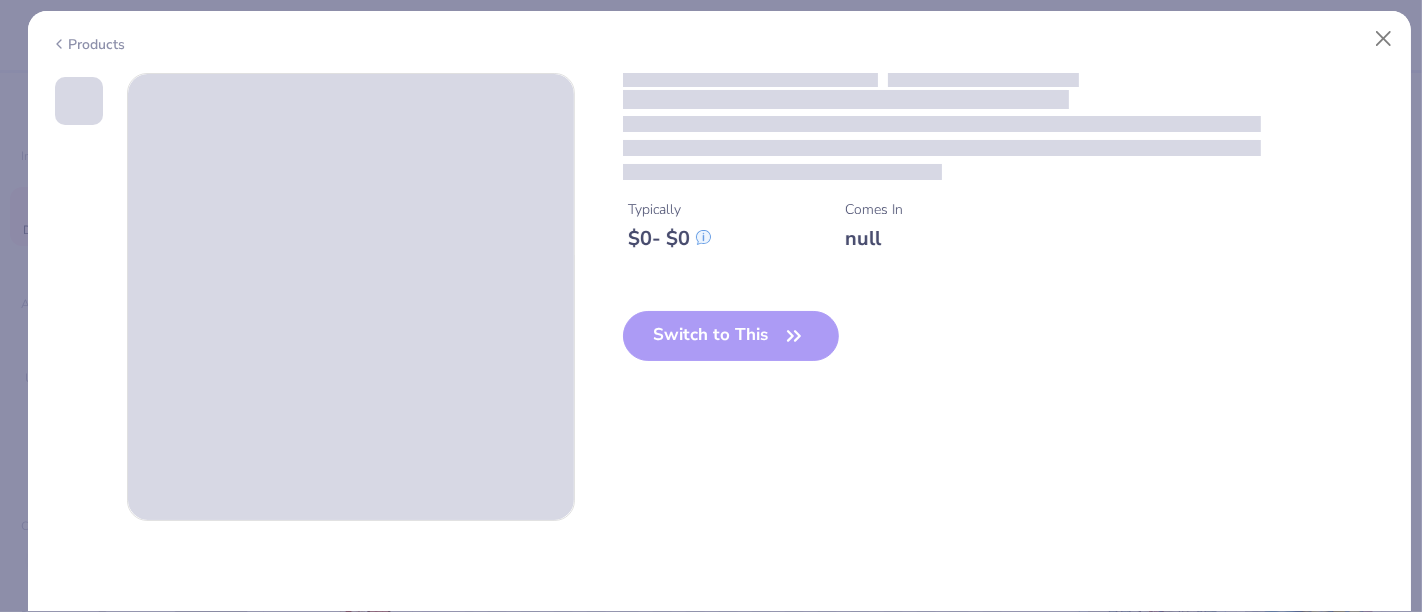 click on "Products" at bounding box center (88, 44) 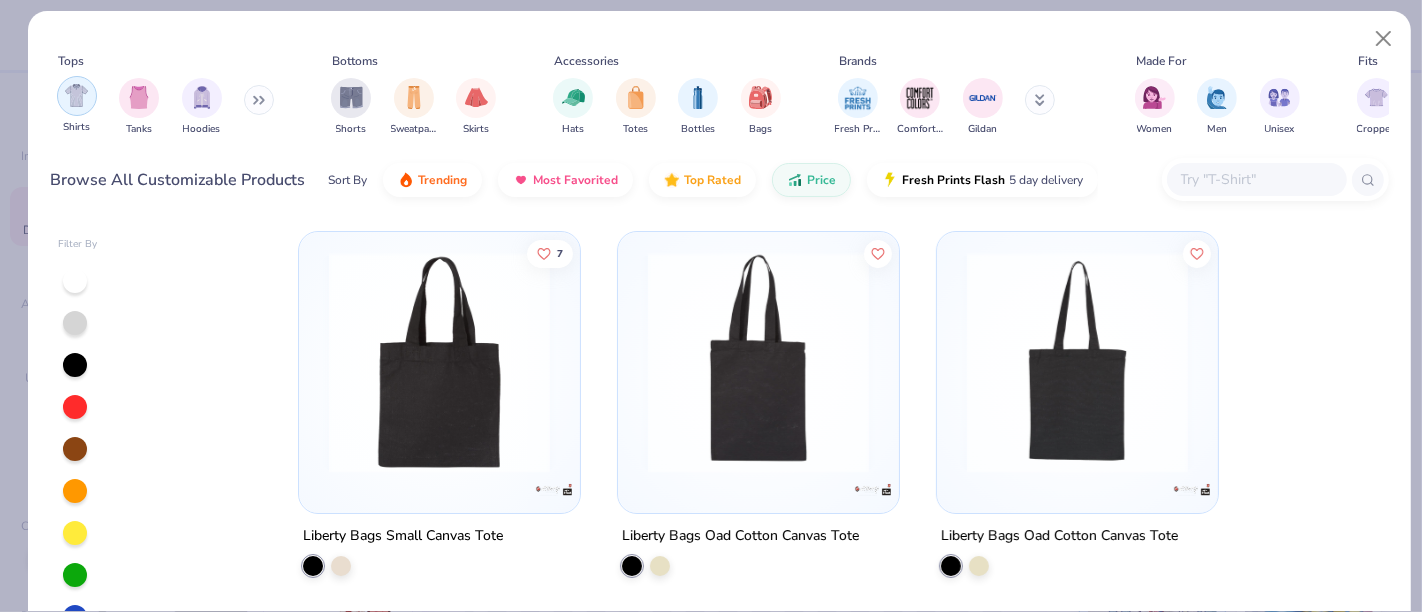 click at bounding box center [76, 95] 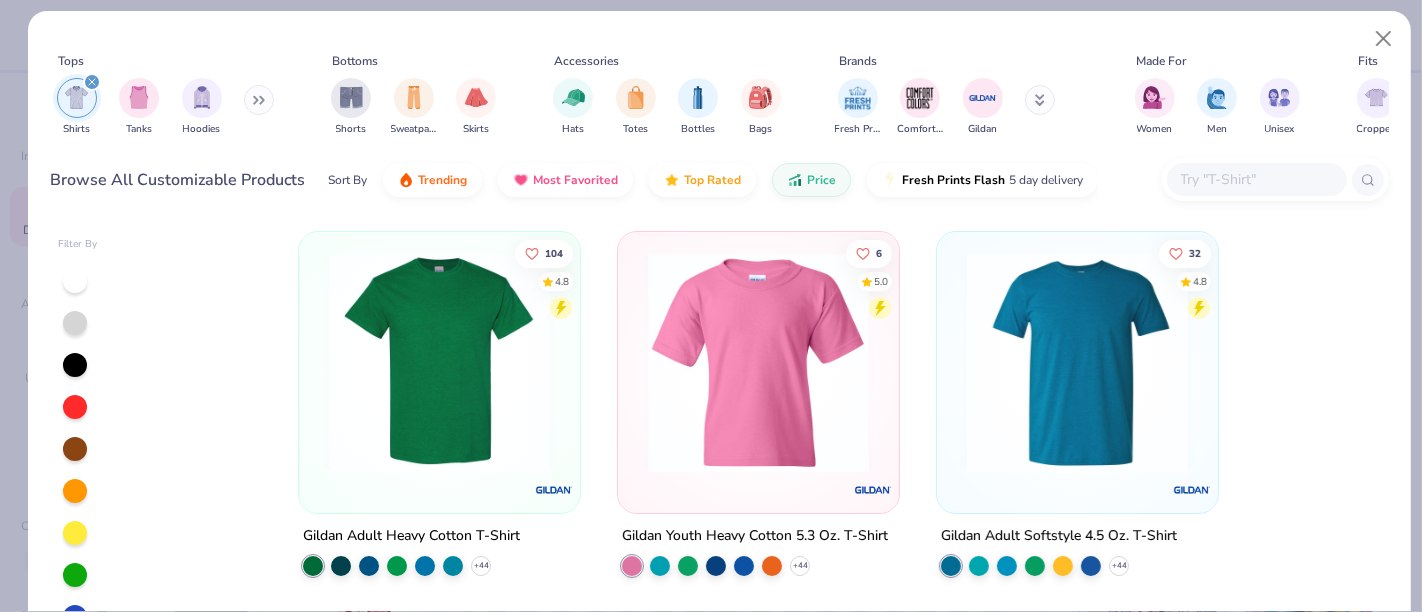 click at bounding box center (439, 362) 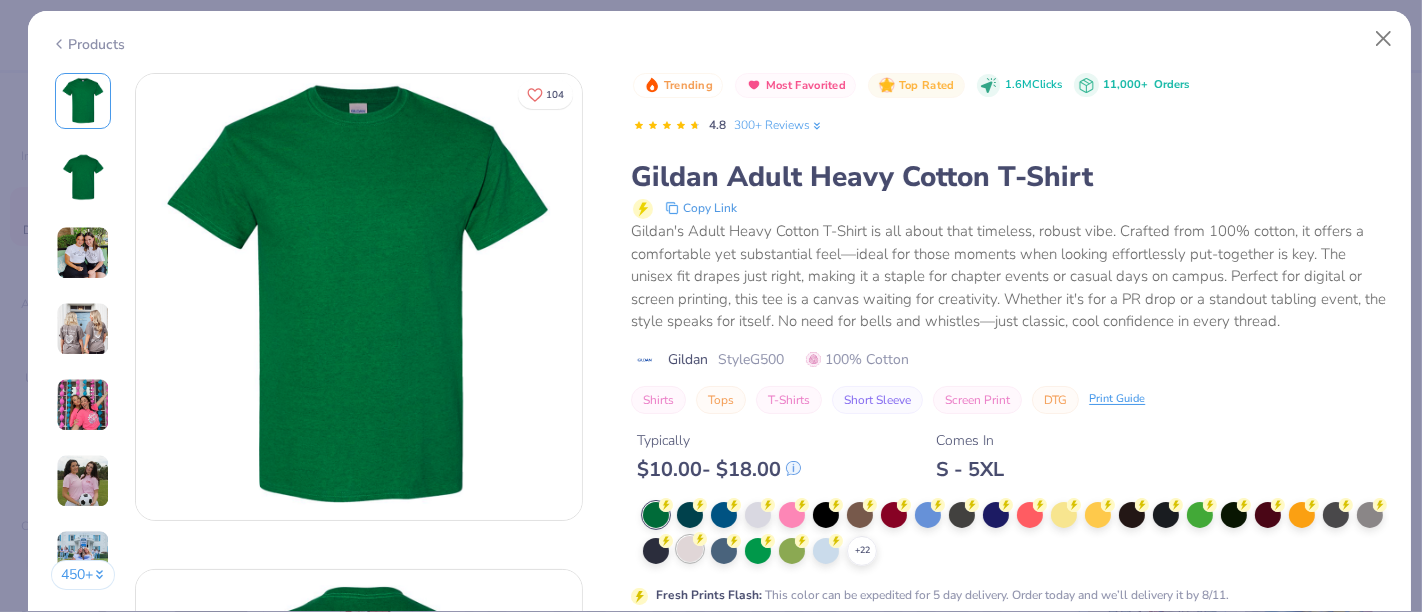 click at bounding box center (690, 549) 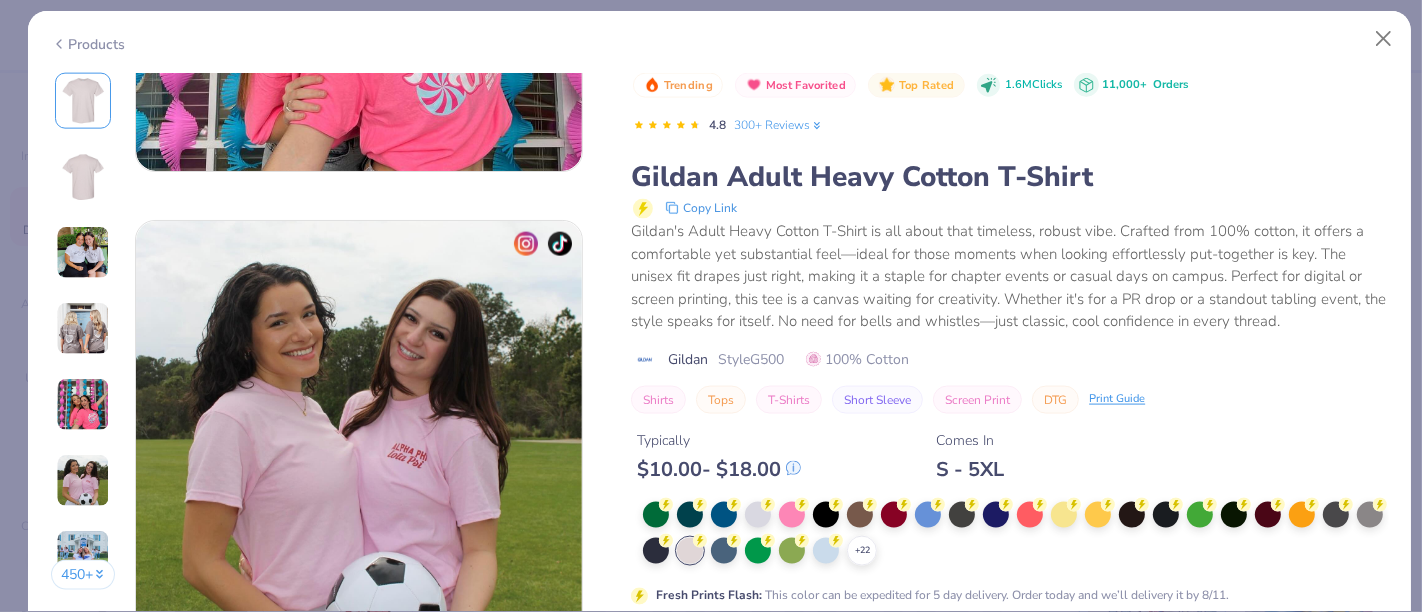 scroll, scrollTop: 3111, scrollLeft: 0, axis: vertical 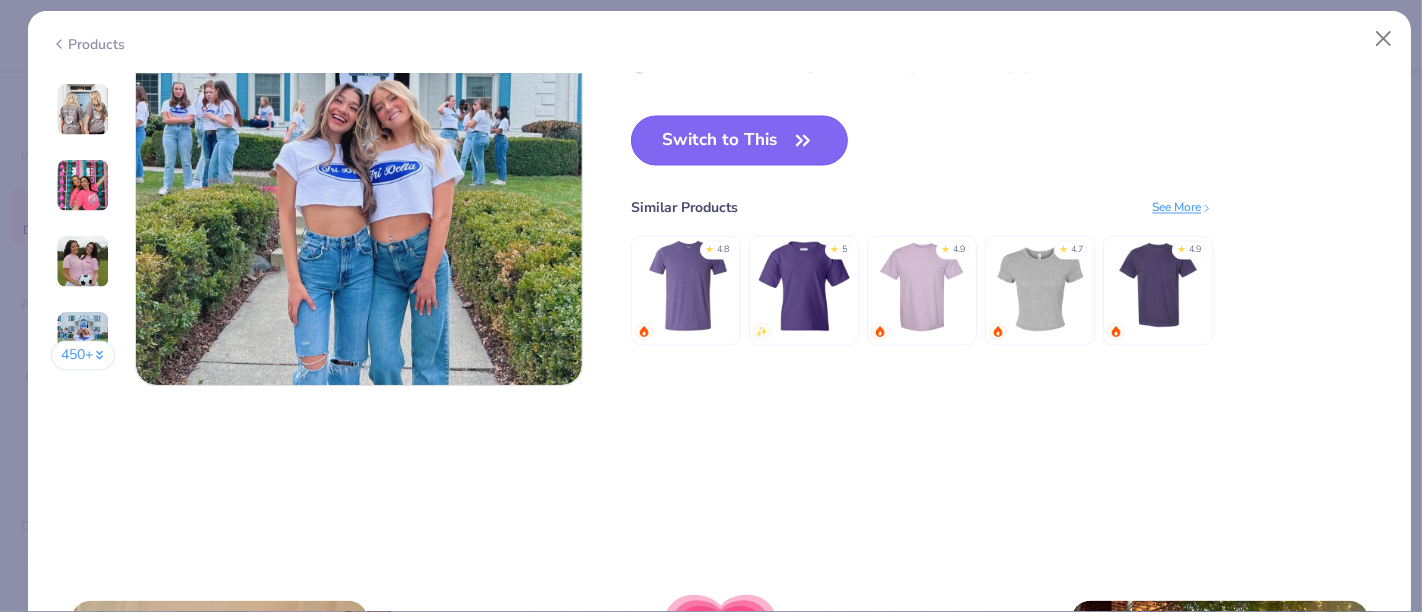 click on "Switch to This" at bounding box center [739, 141] 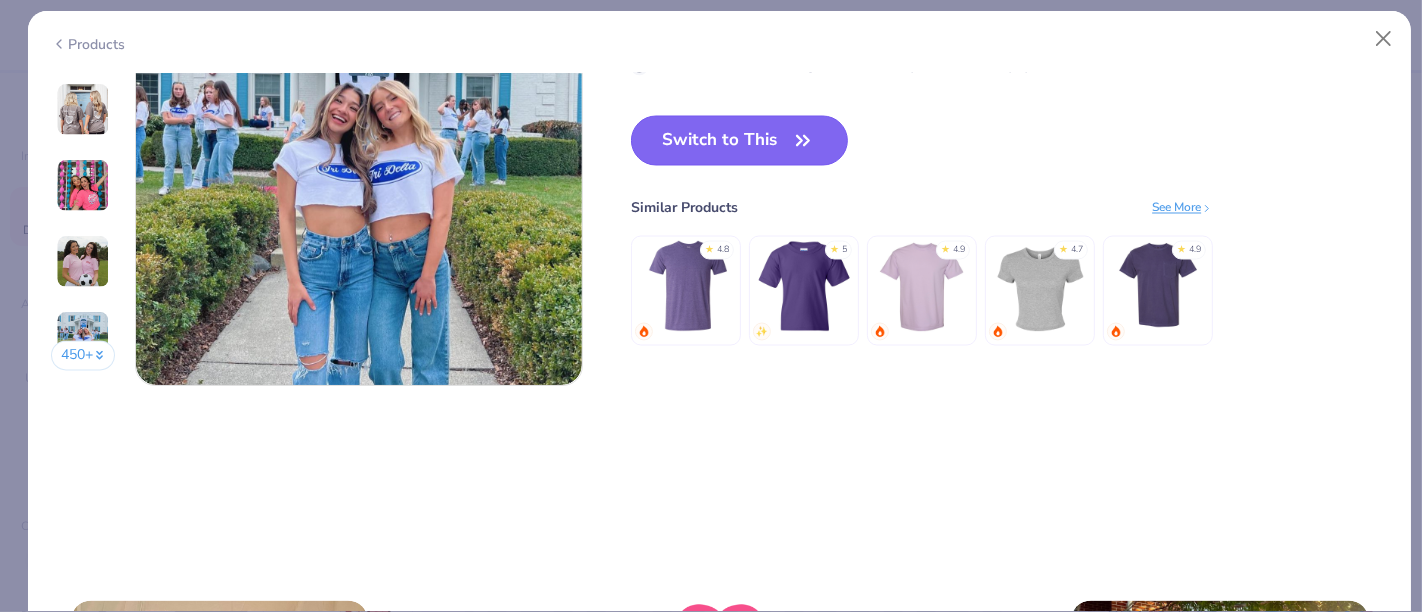 click on "Switch to This" at bounding box center (739, 141) 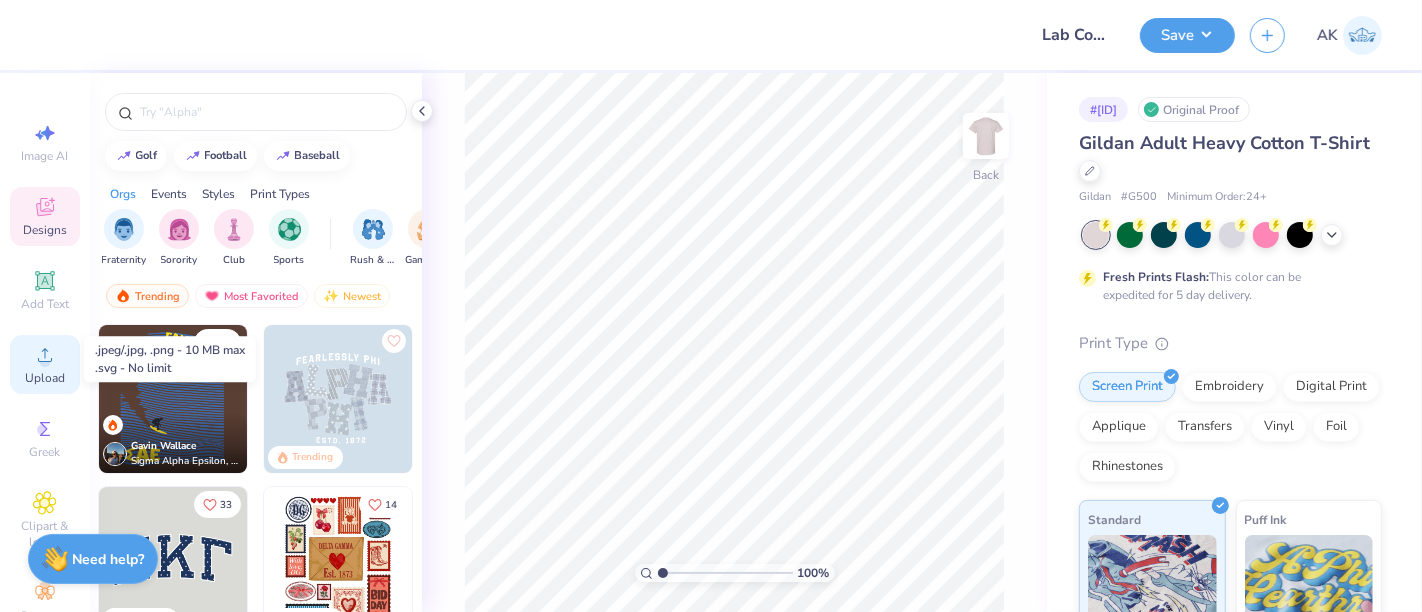 click on "Upload" at bounding box center (45, 378) 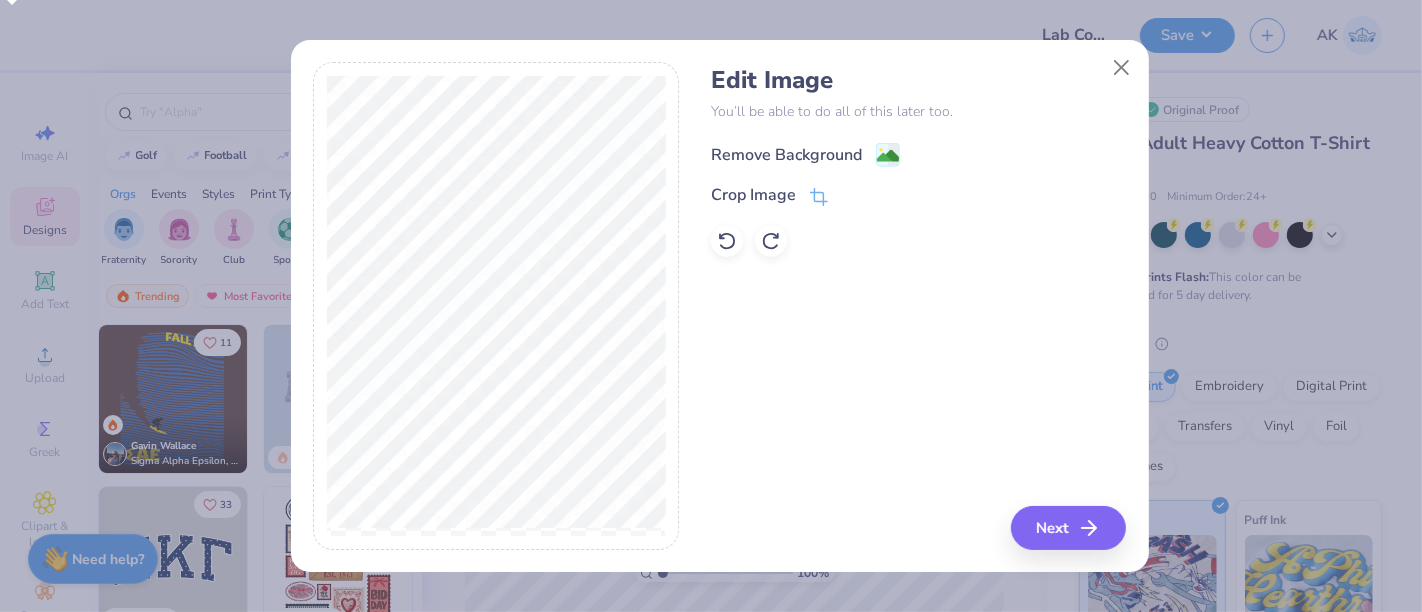 click 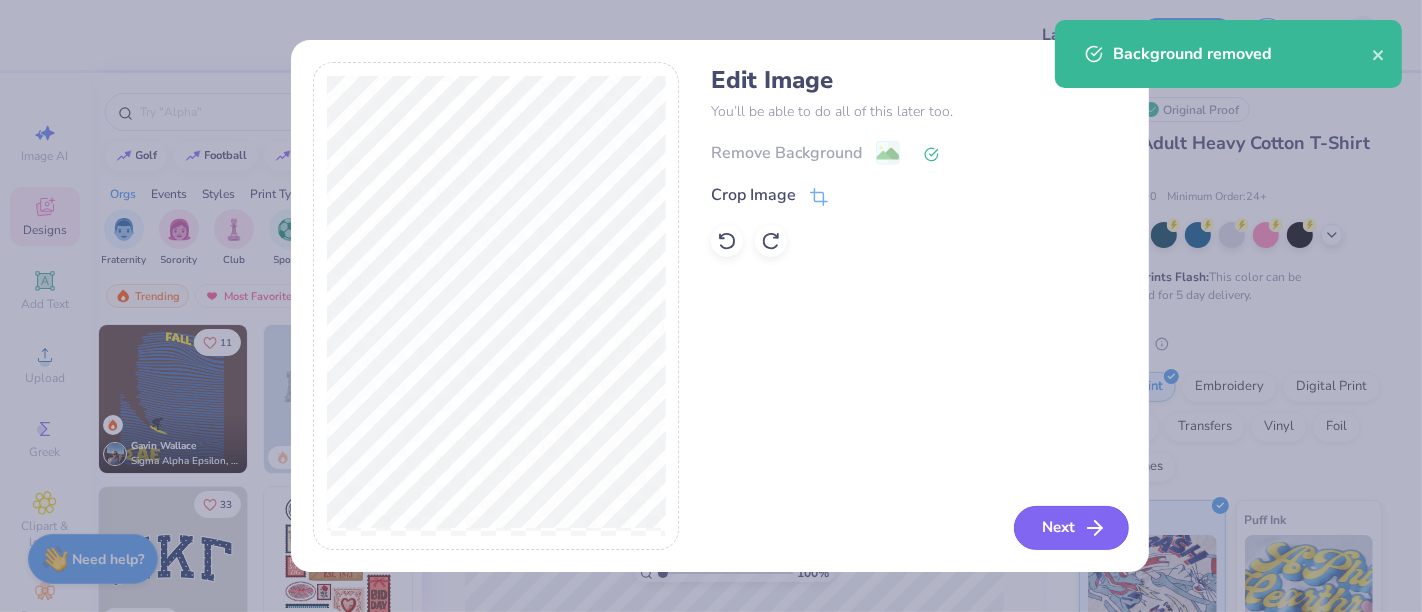 click on "Next" at bounding box center (1071, 528) 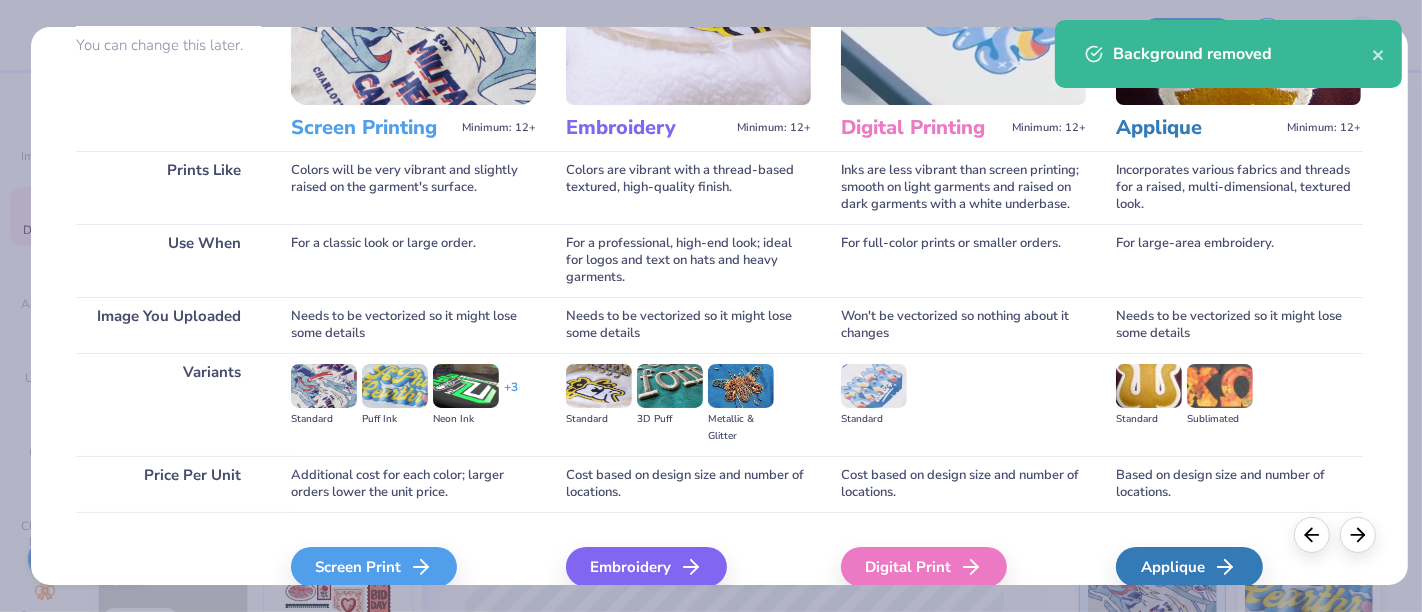 scroll, scrollTop: 283, scrollLeft: 0, axis: vertical 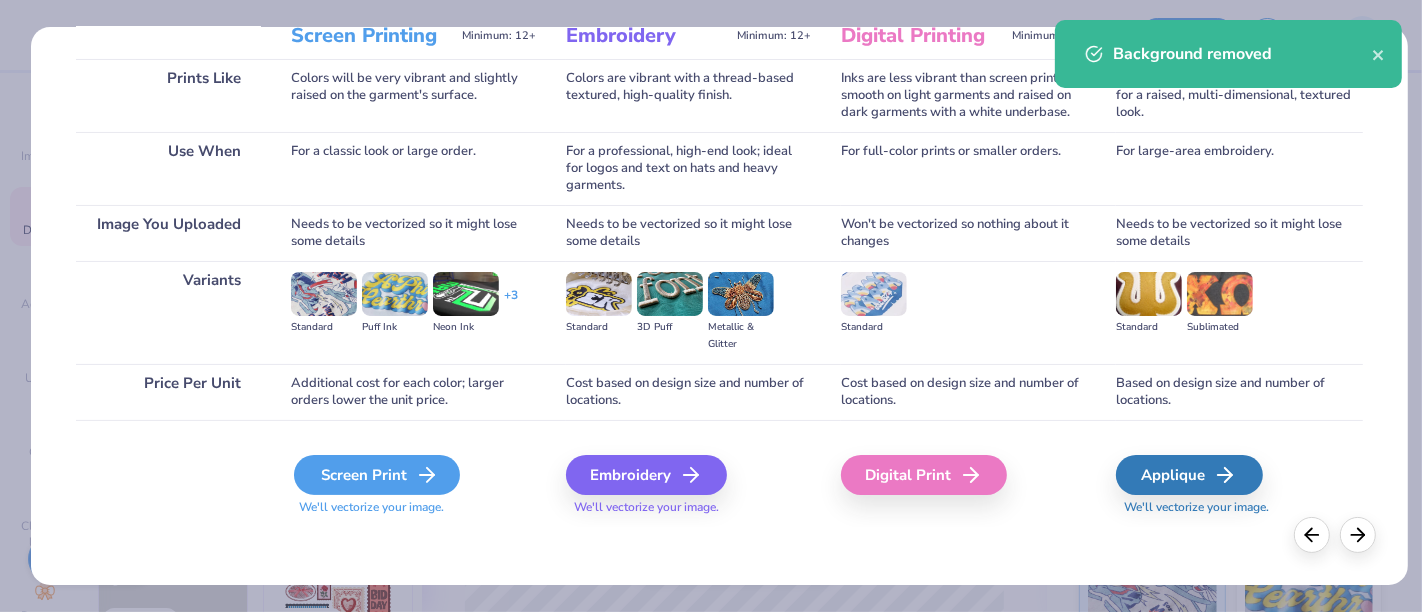 click on "Screen Print" at bounding box center (377, 475) 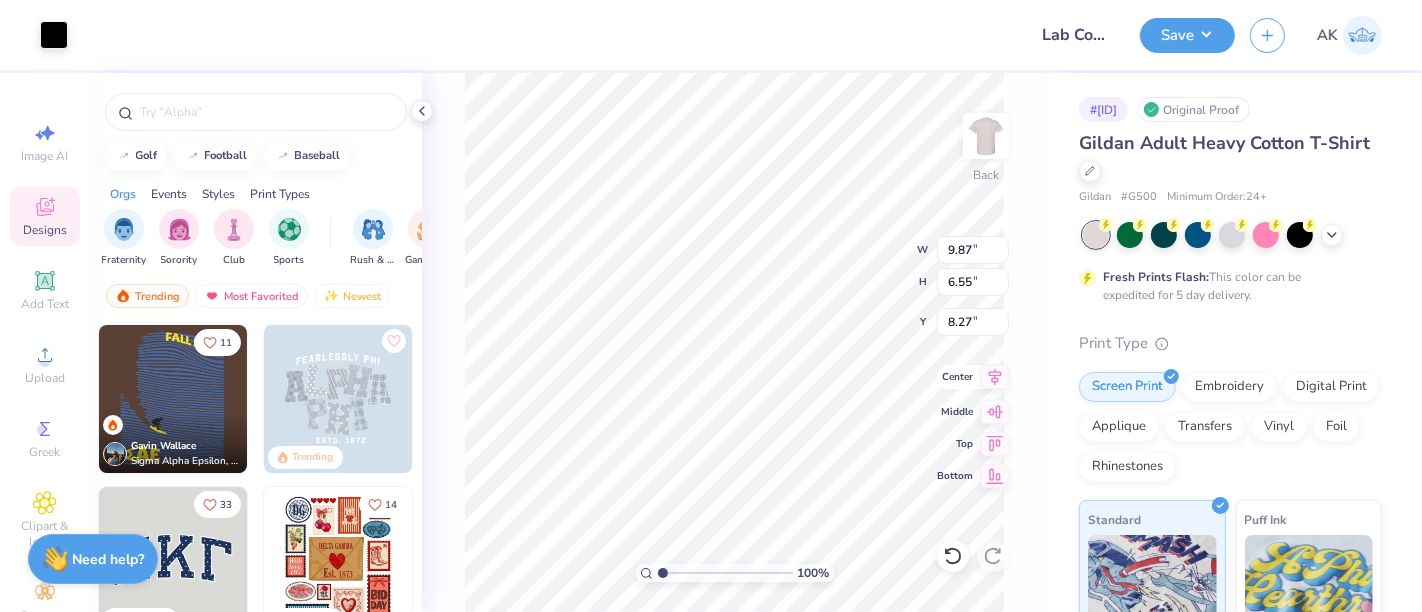 type on "9.87" 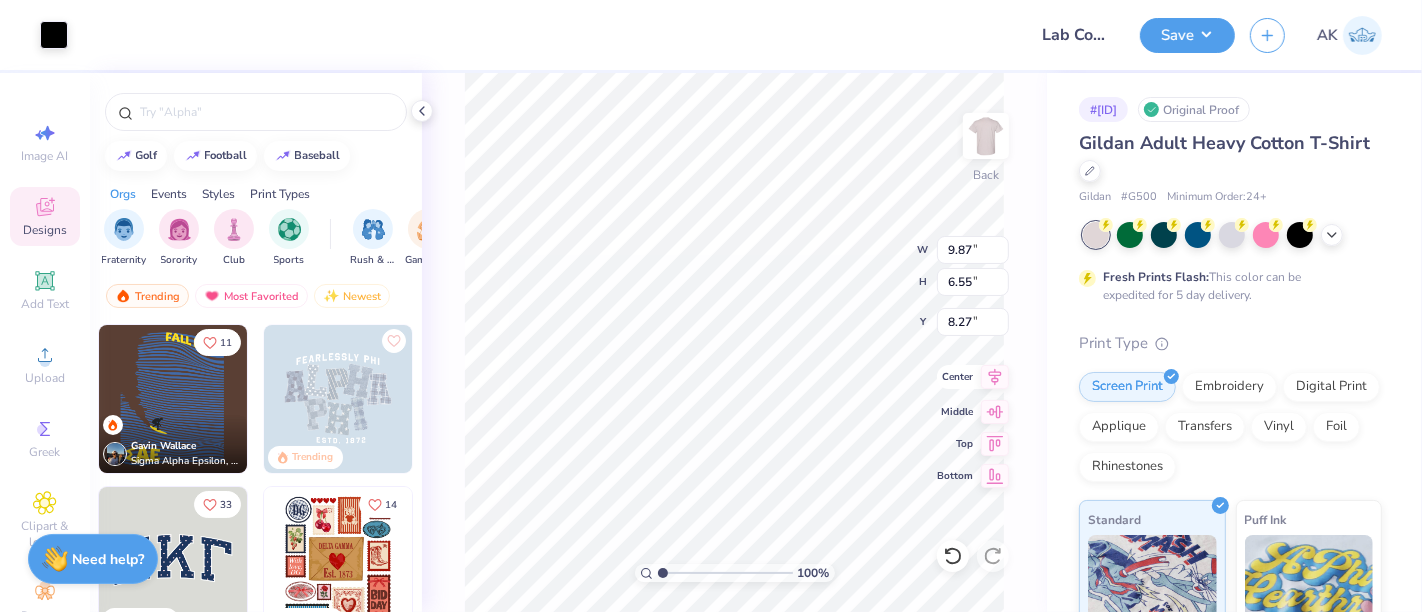 type on "6.55" 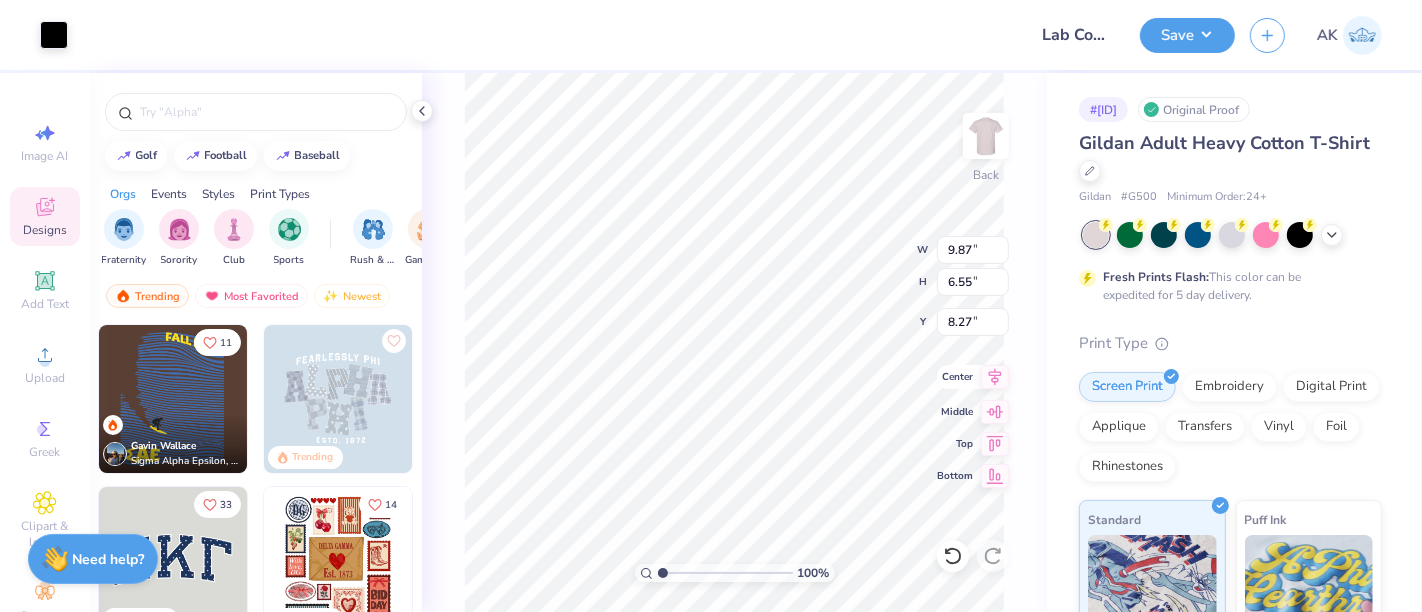 click 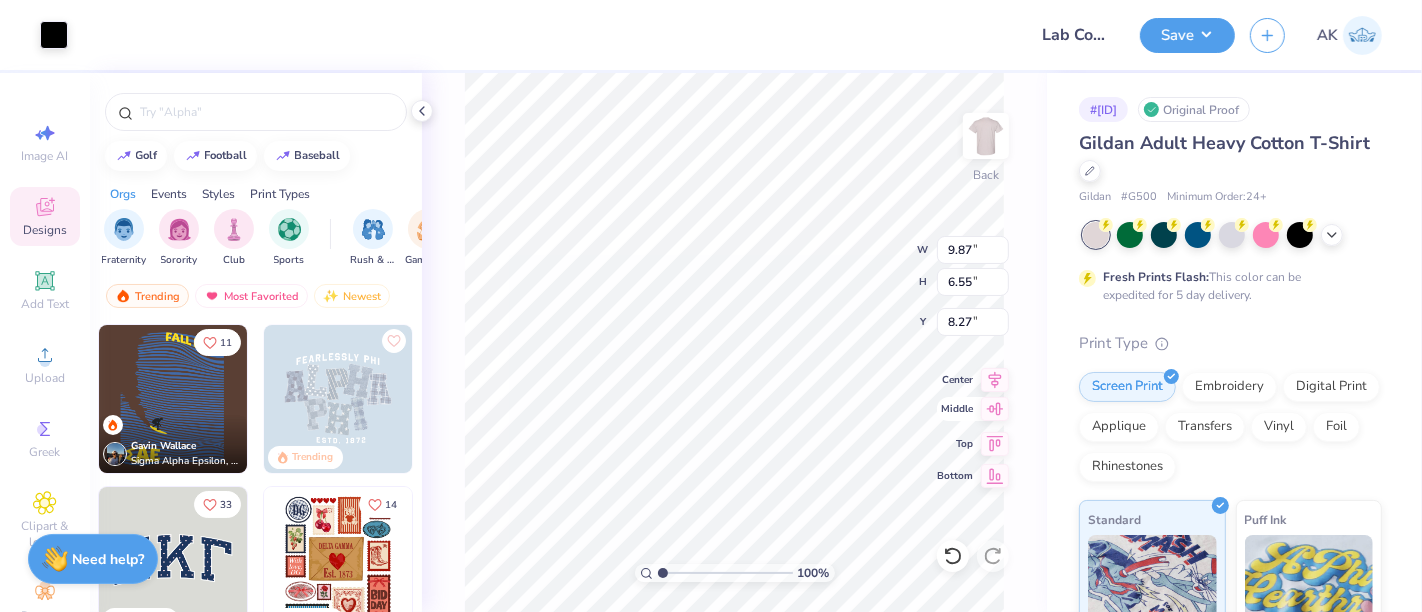 click 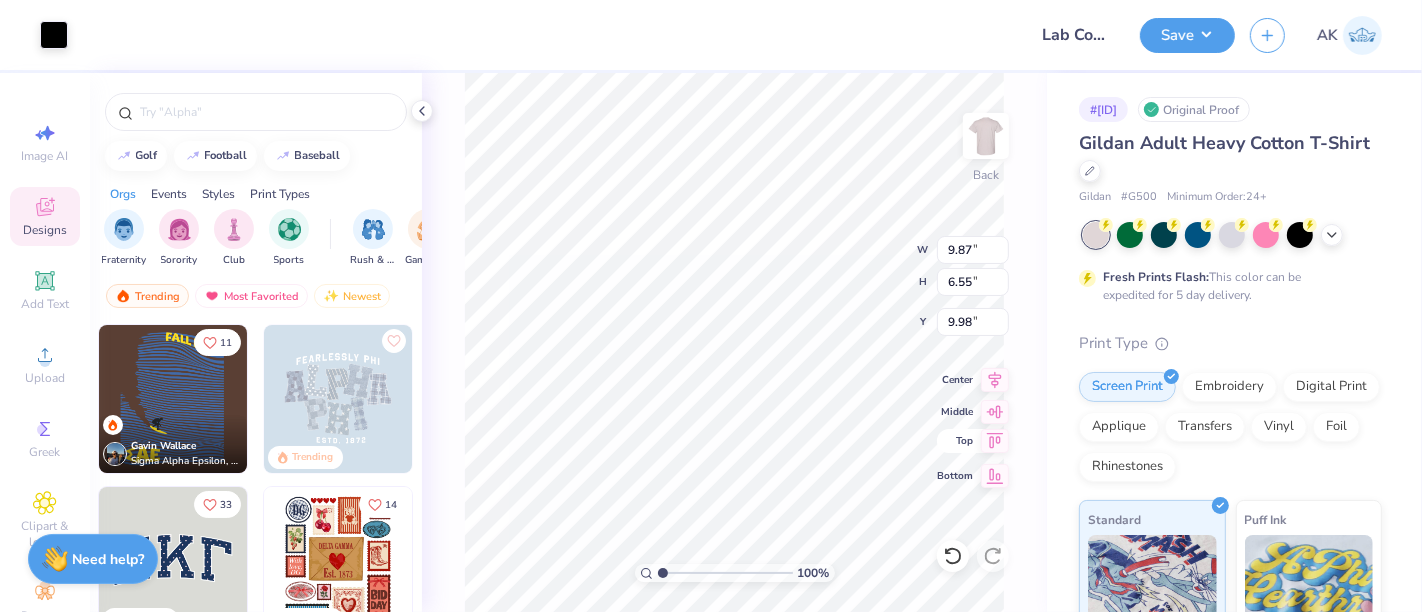 click 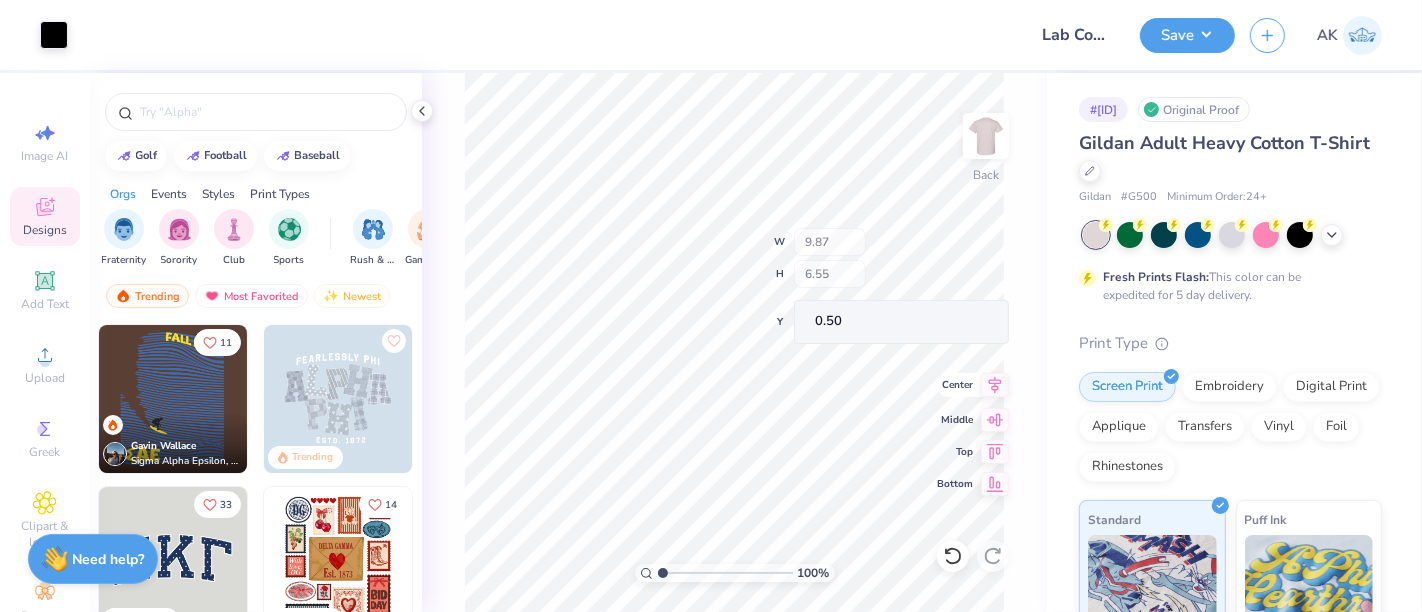 type on "3.00" 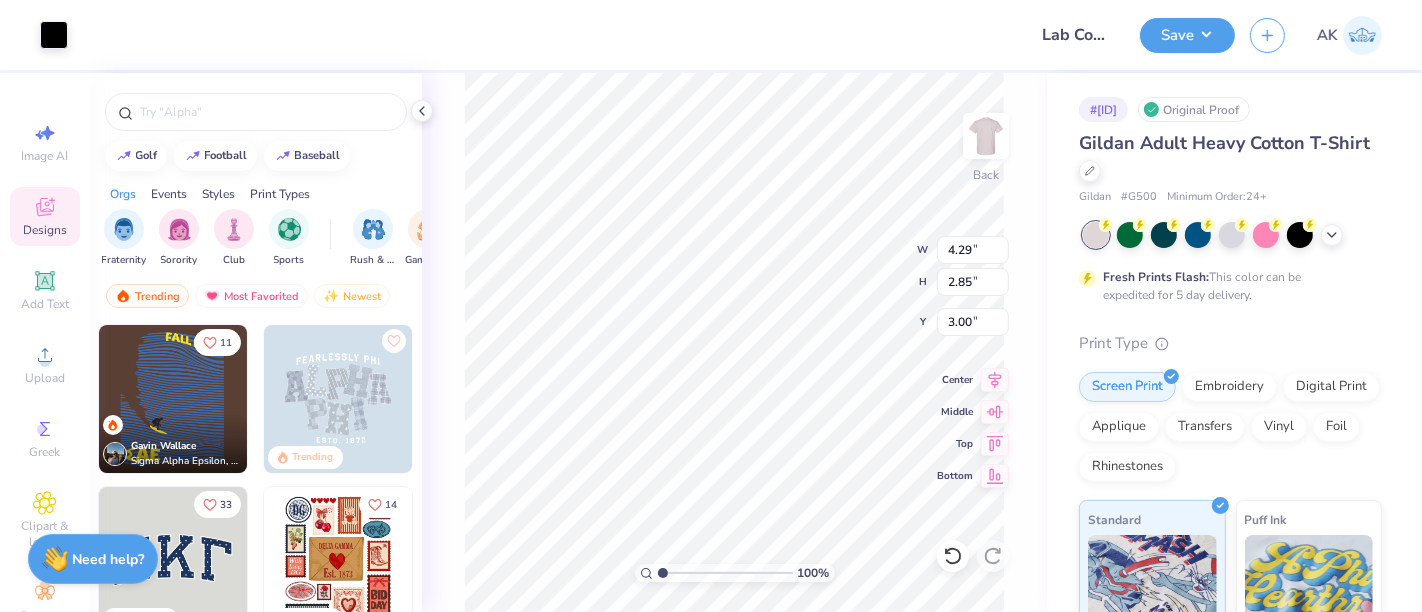 type on "4.29" 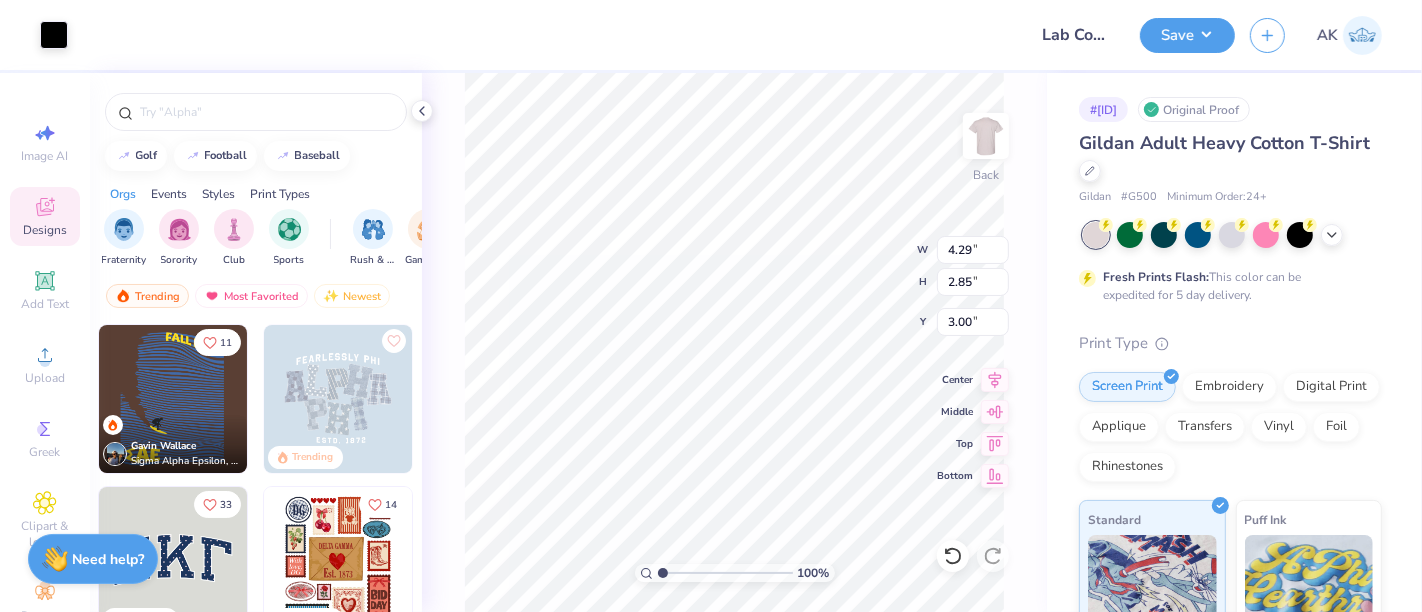 type on "2.85" 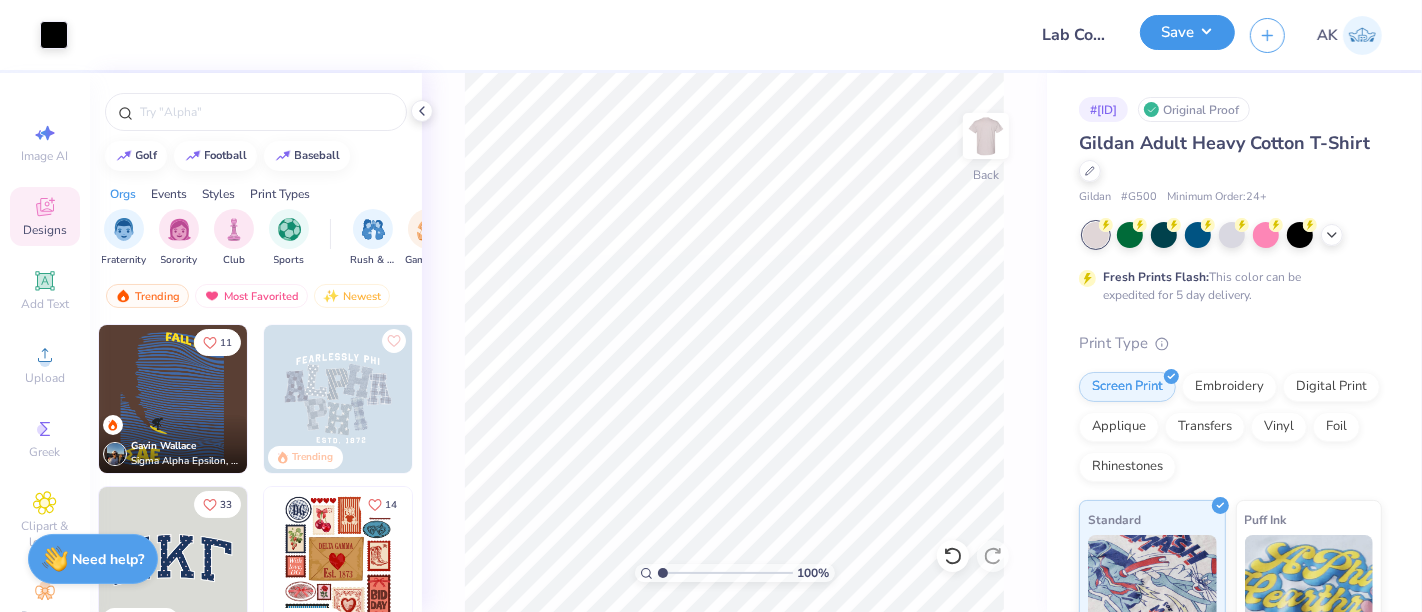 click on "Save" at bounding box center [1187, 32] 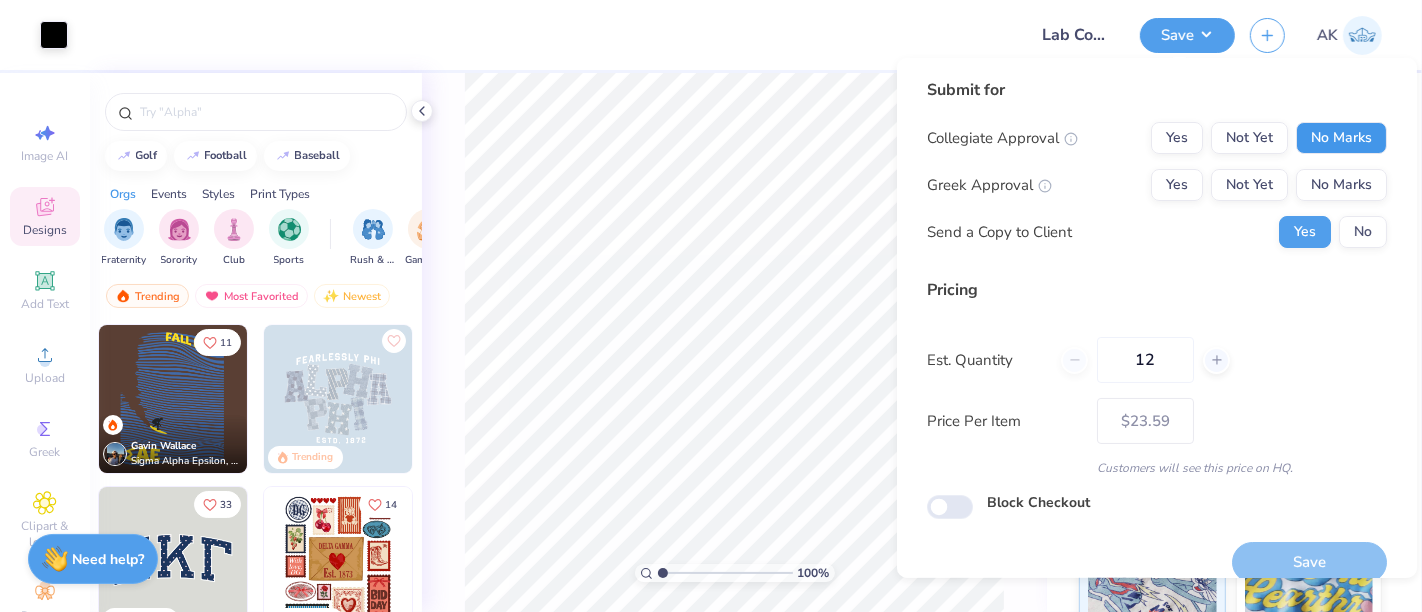 click on "No Marks" at bounding box center [1341, 138] 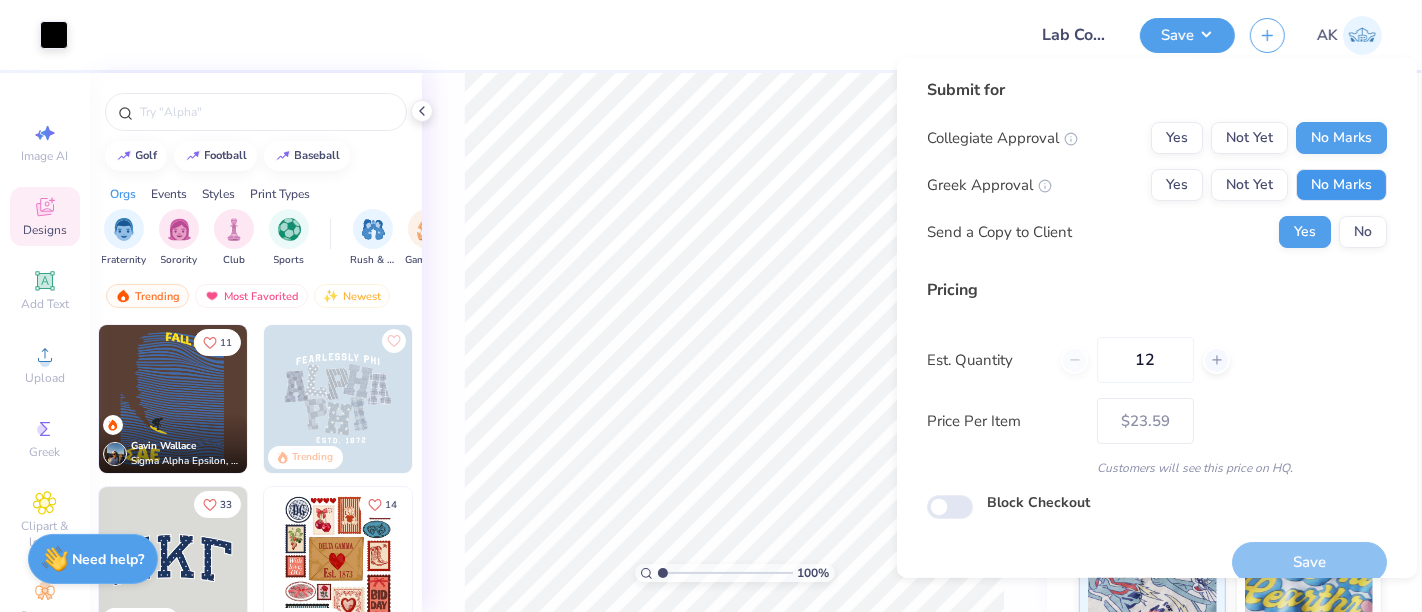 click on "No Marks" at bounding box center [1341, 185] 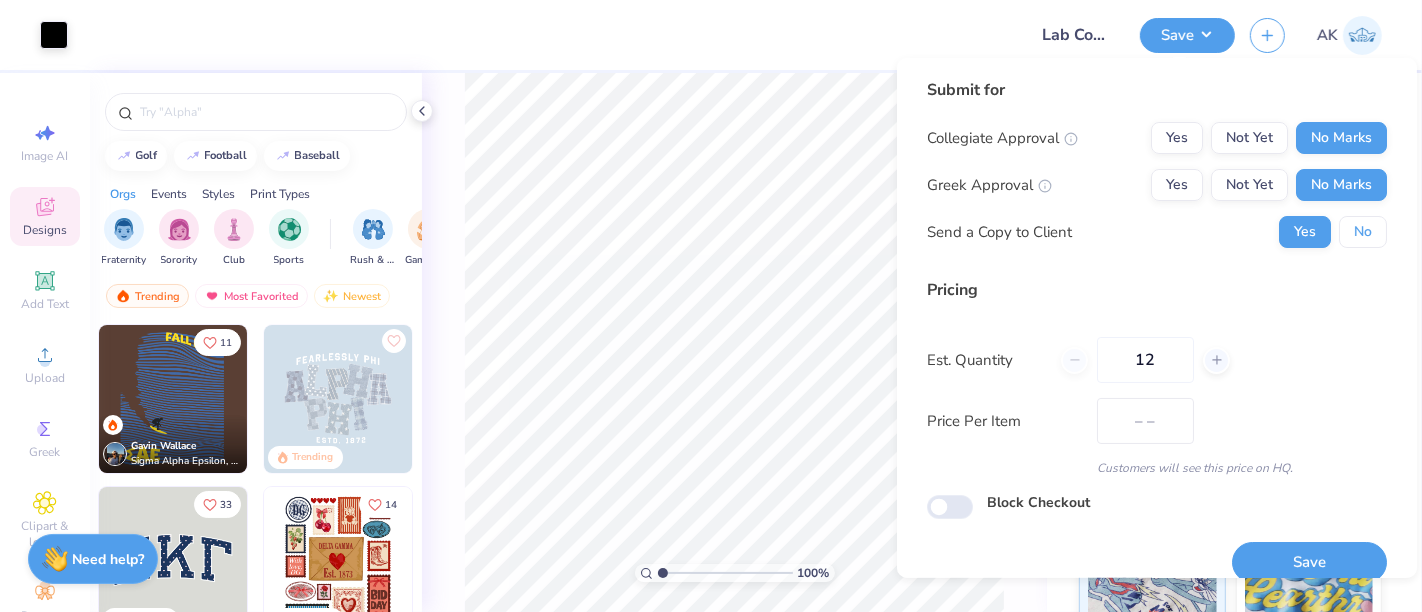 click on "No" at bounding box center (1363, 232) 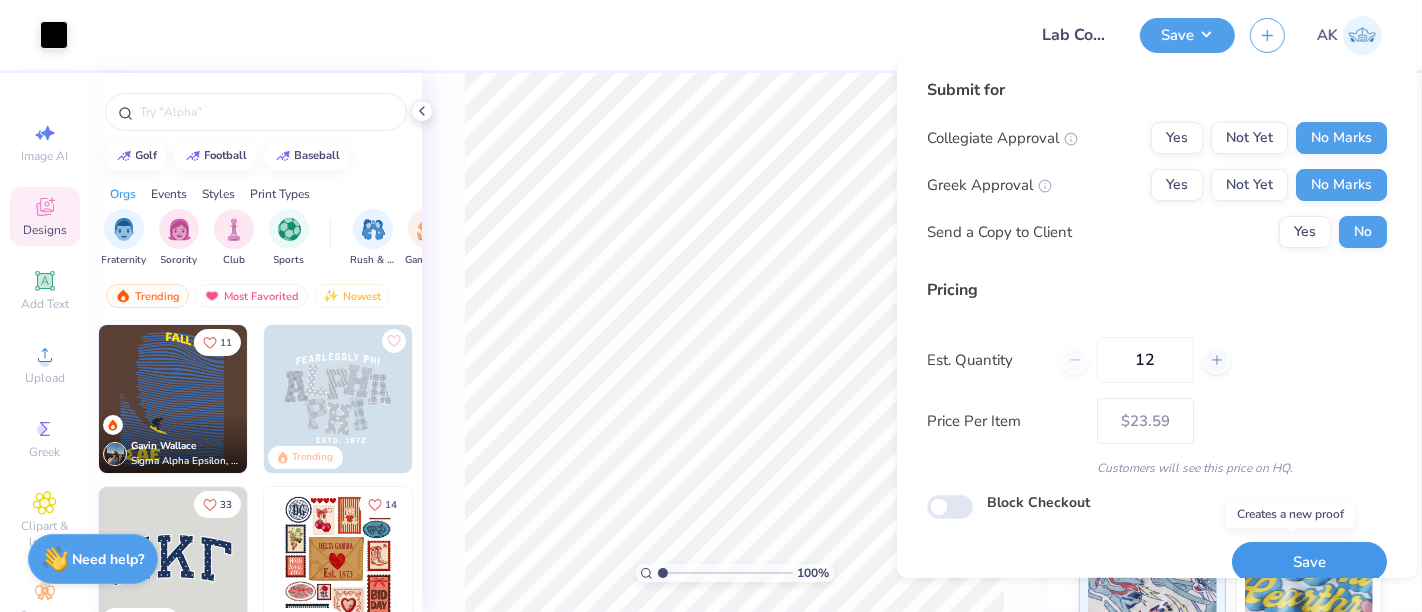 click on "Save" at bounding box center (1309, 562) 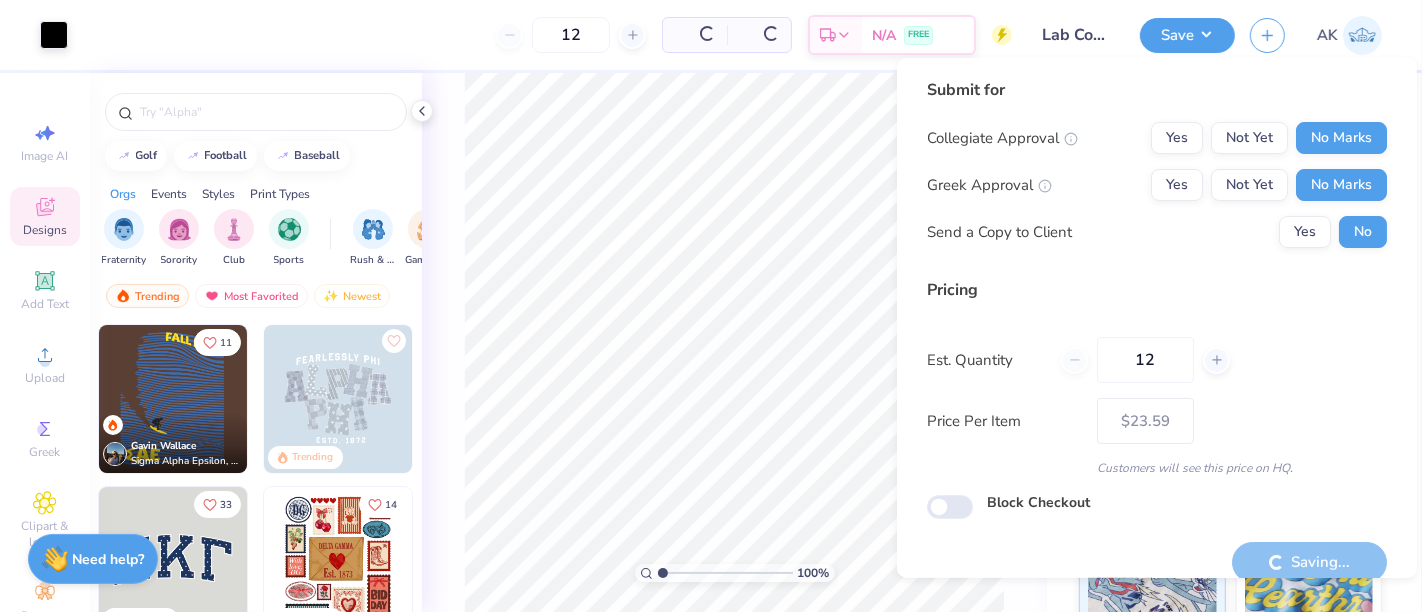 type on "– –" 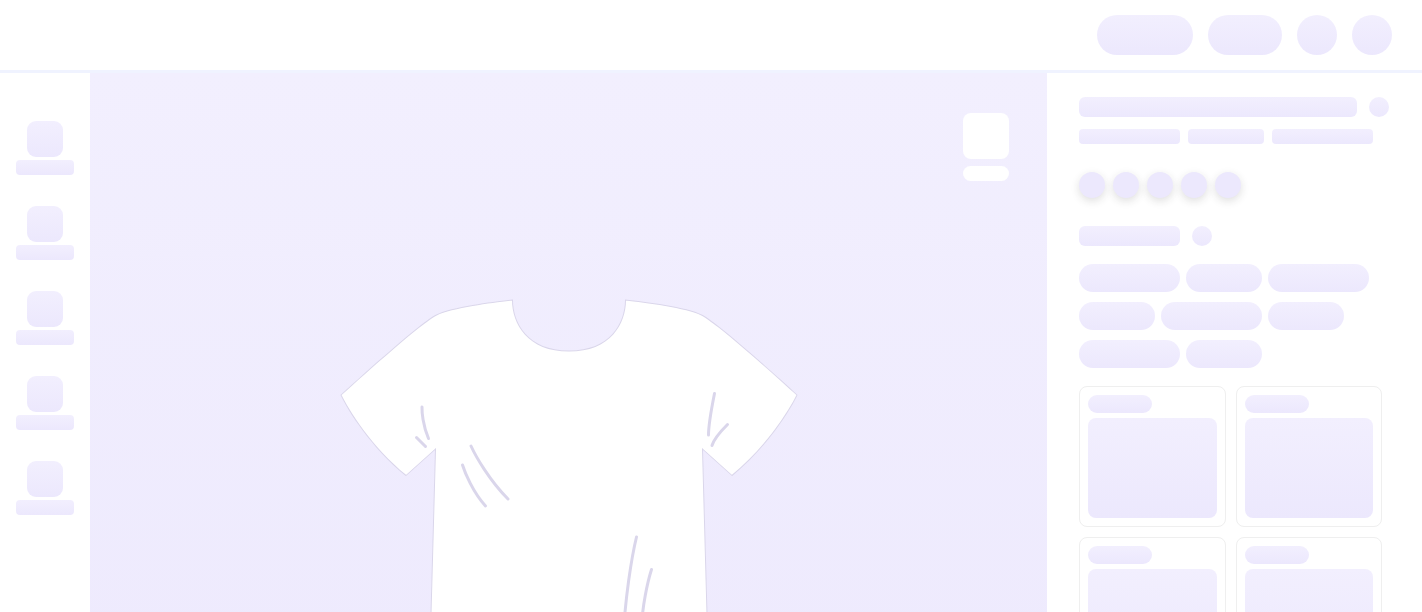 scroll, scrollTop: 0, scrollLeft: 0, axis: both 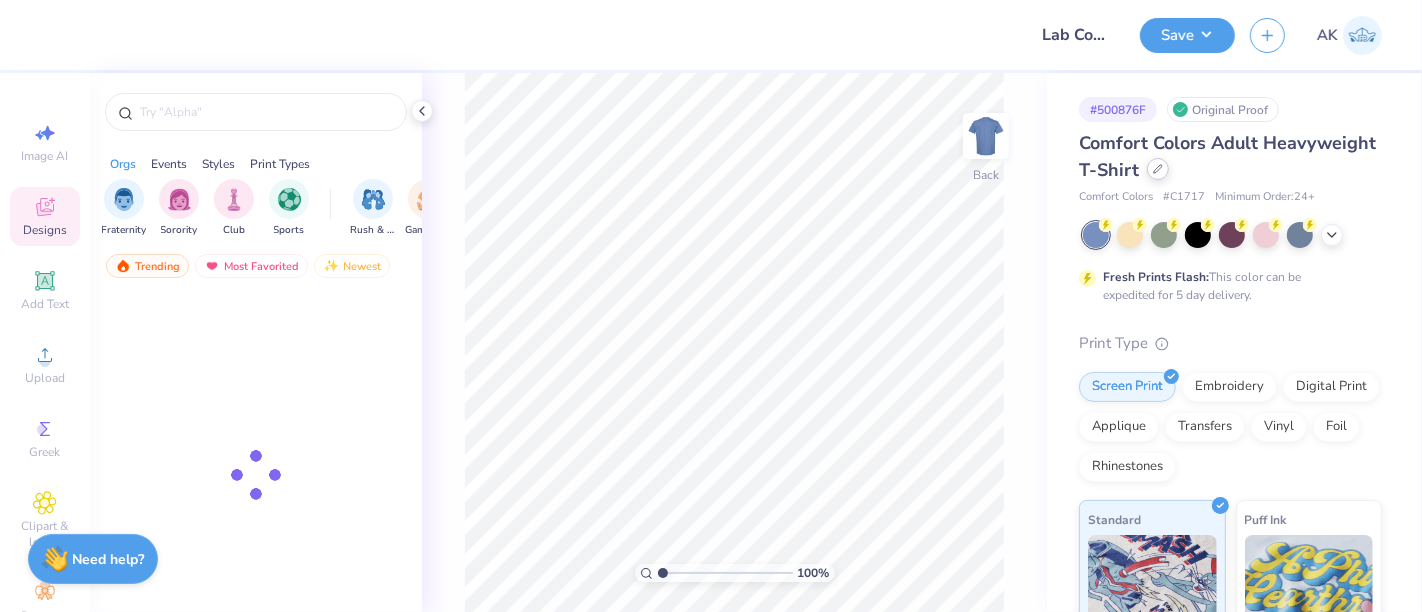click 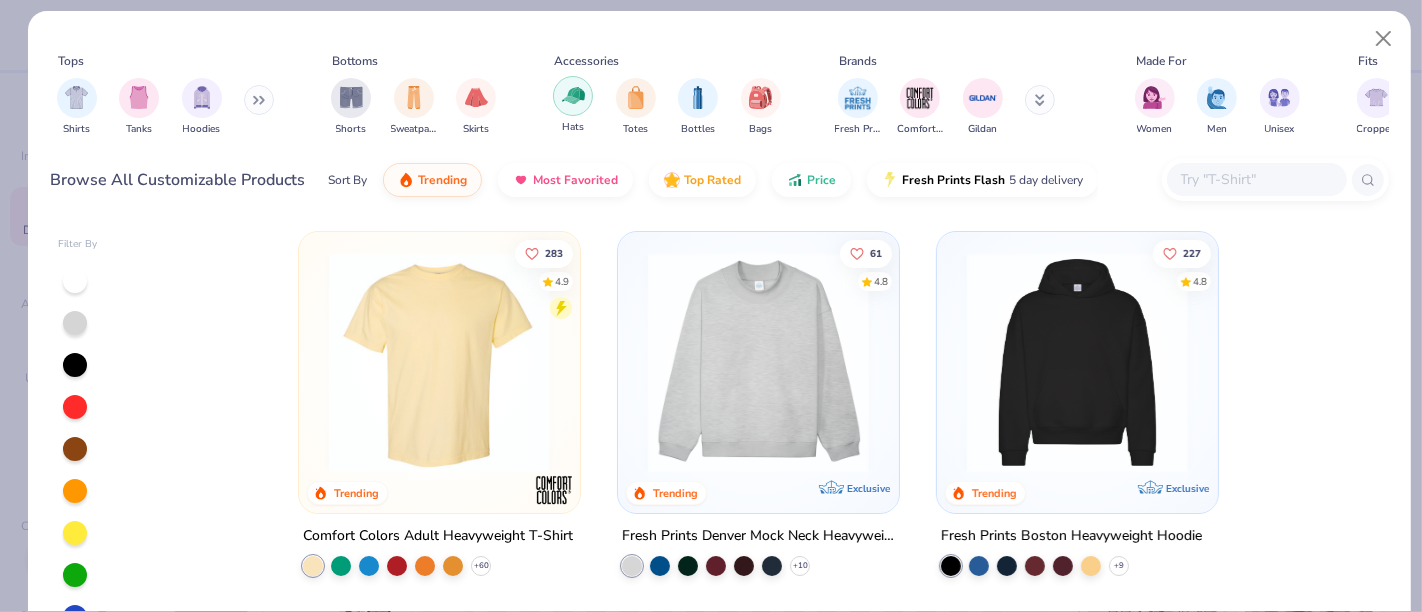 click at bounding box center [573, 95] 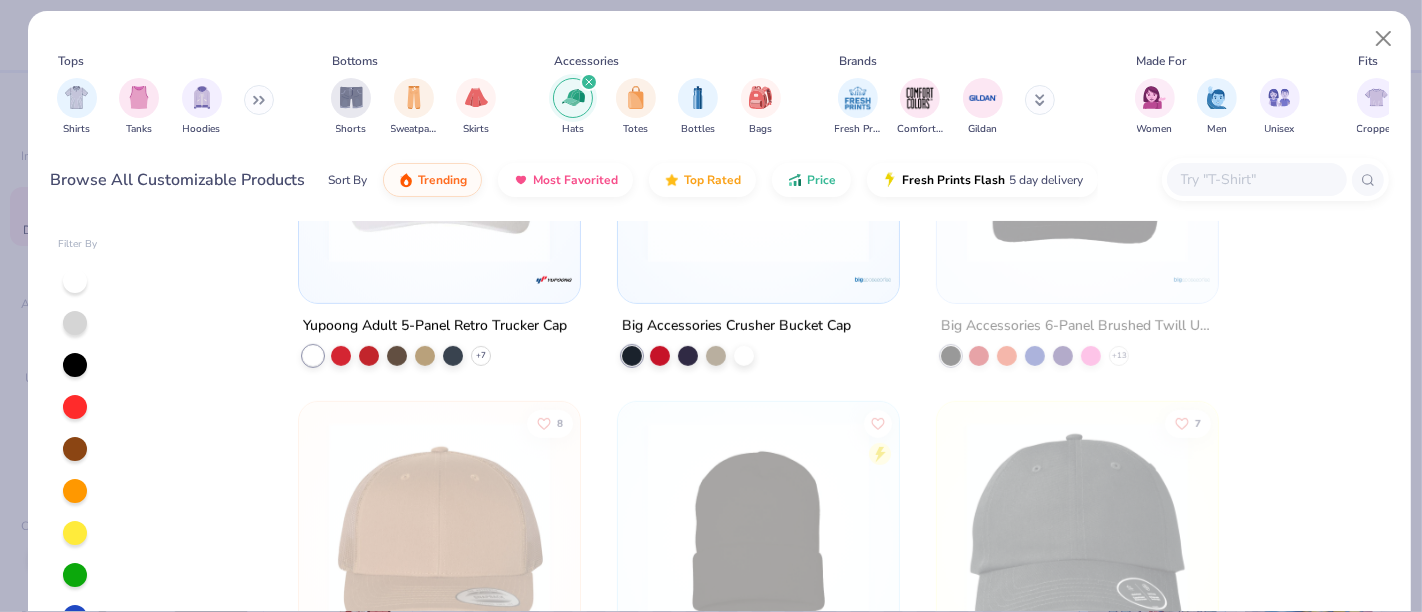 scroll, scrollTop: 777, scrollLeft: 0, axis: vertical 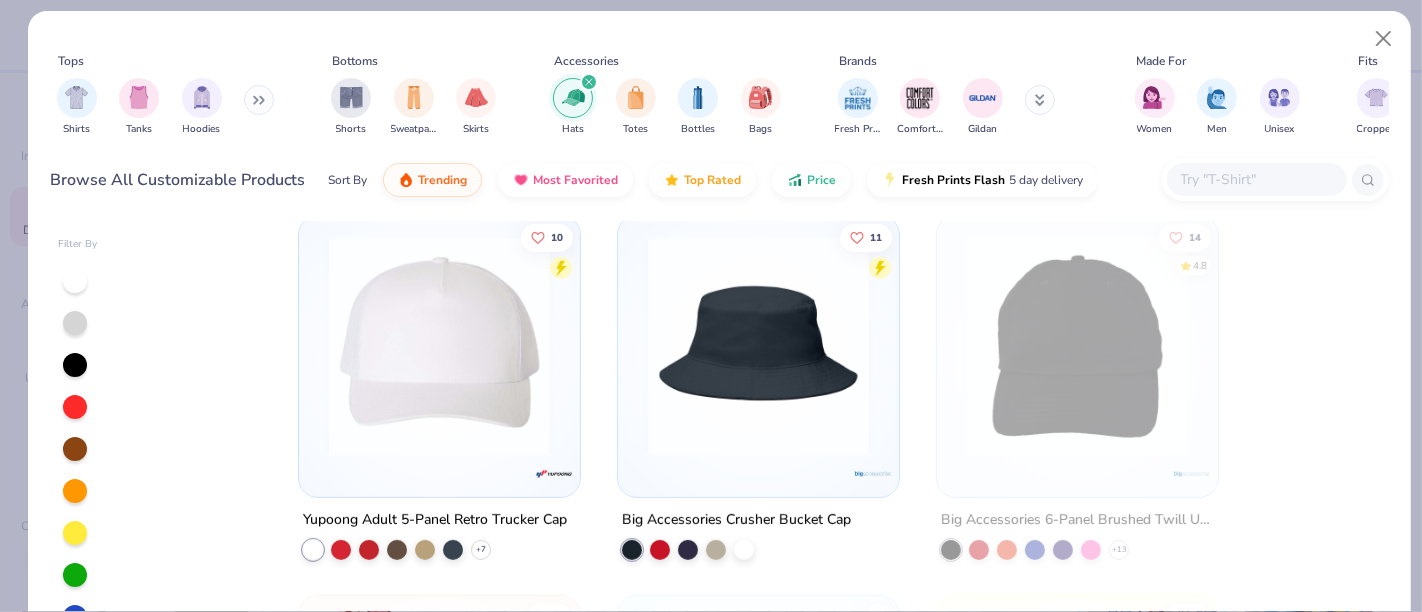 click at bounding box center [439, 345] 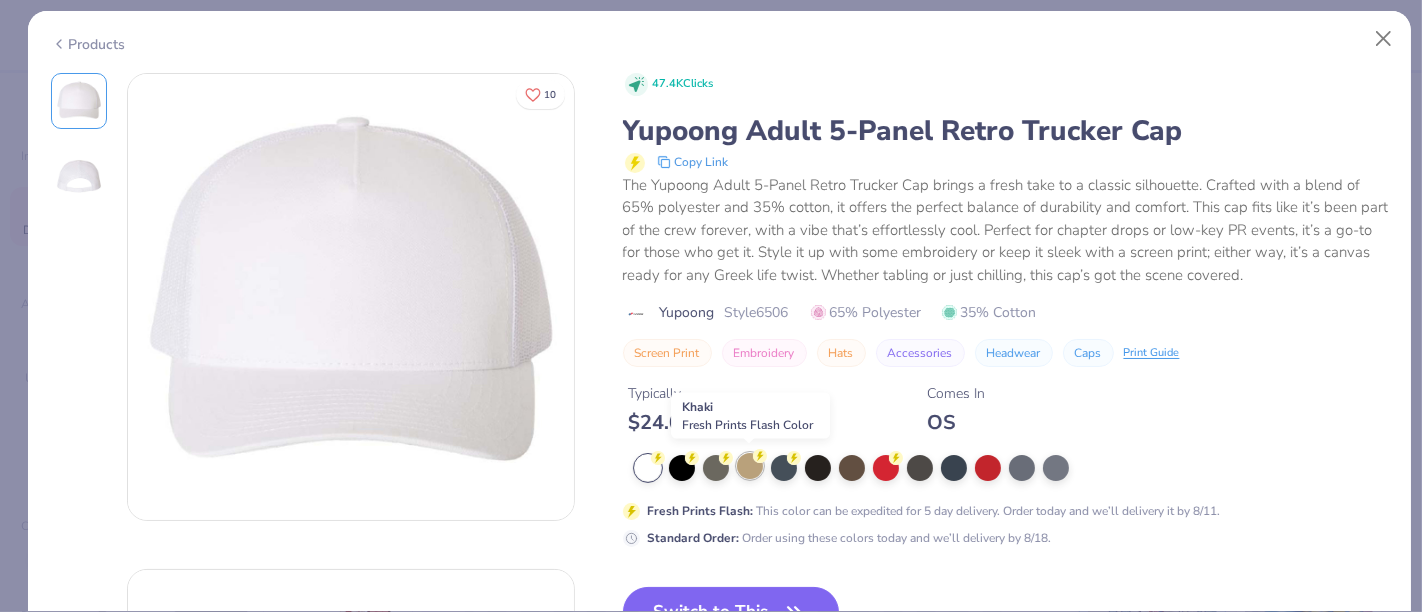 click at bounding box center (750, 466) 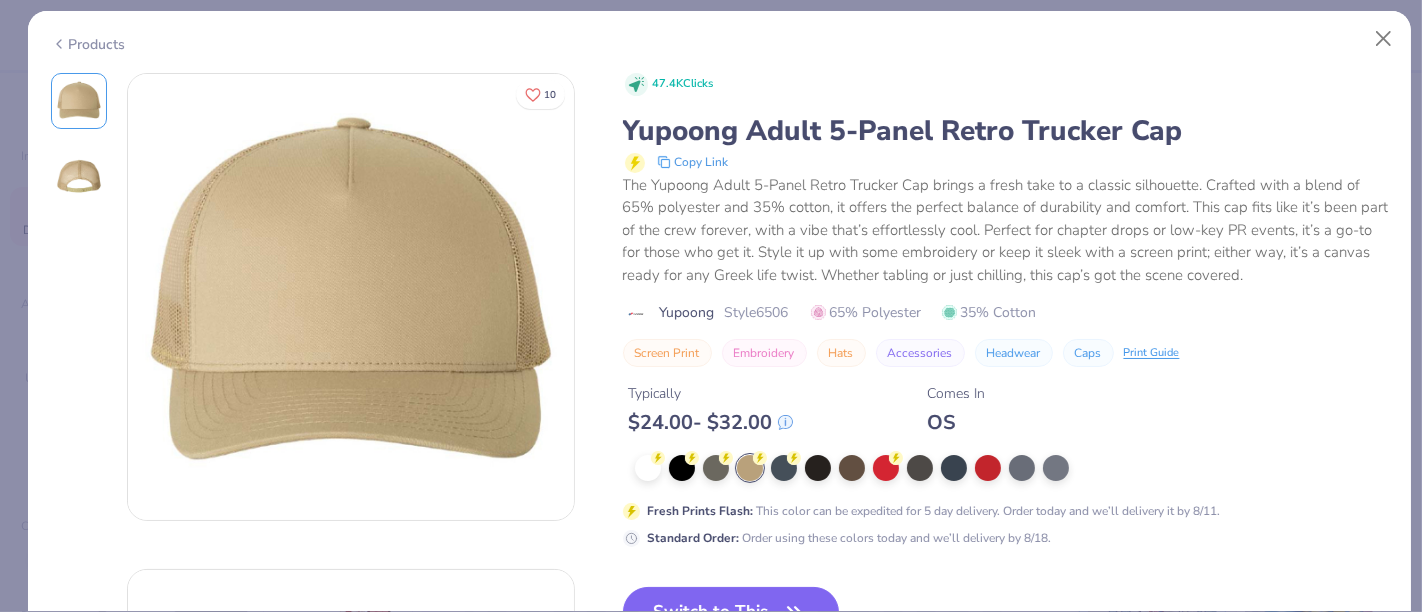 click on "Products" at bounding box center [88, 44] 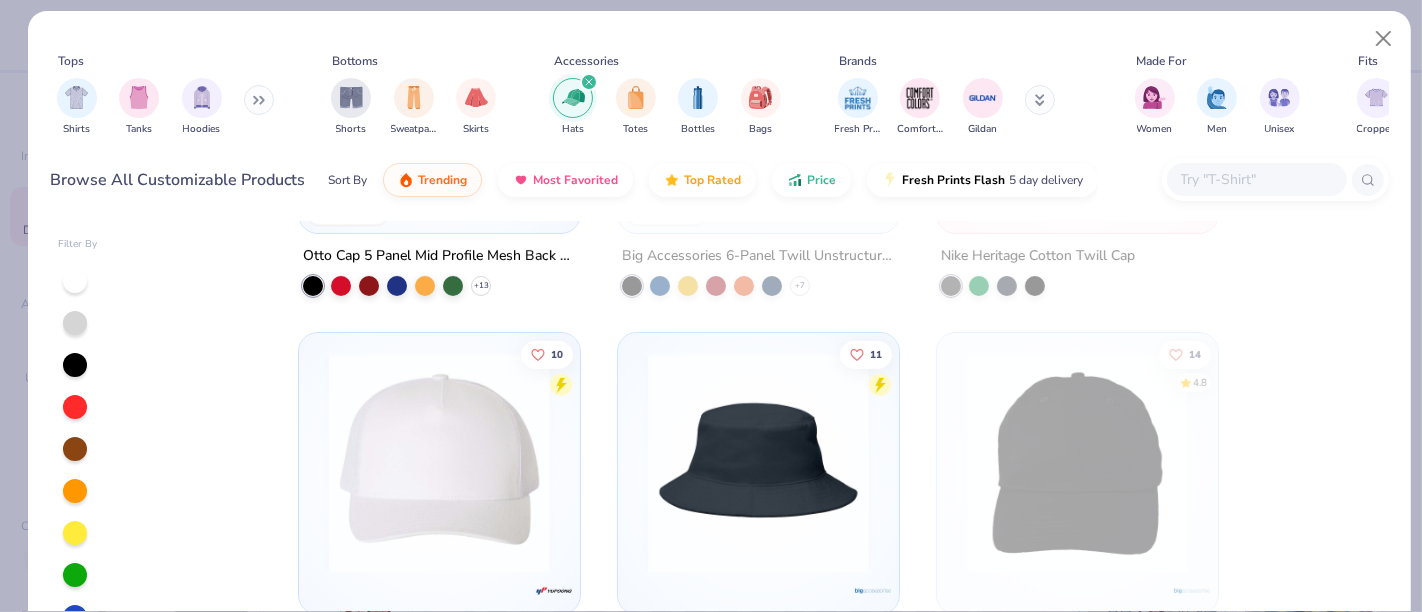 scroll, scrollTop: 777, scrollLeft: 0, axis: vertical 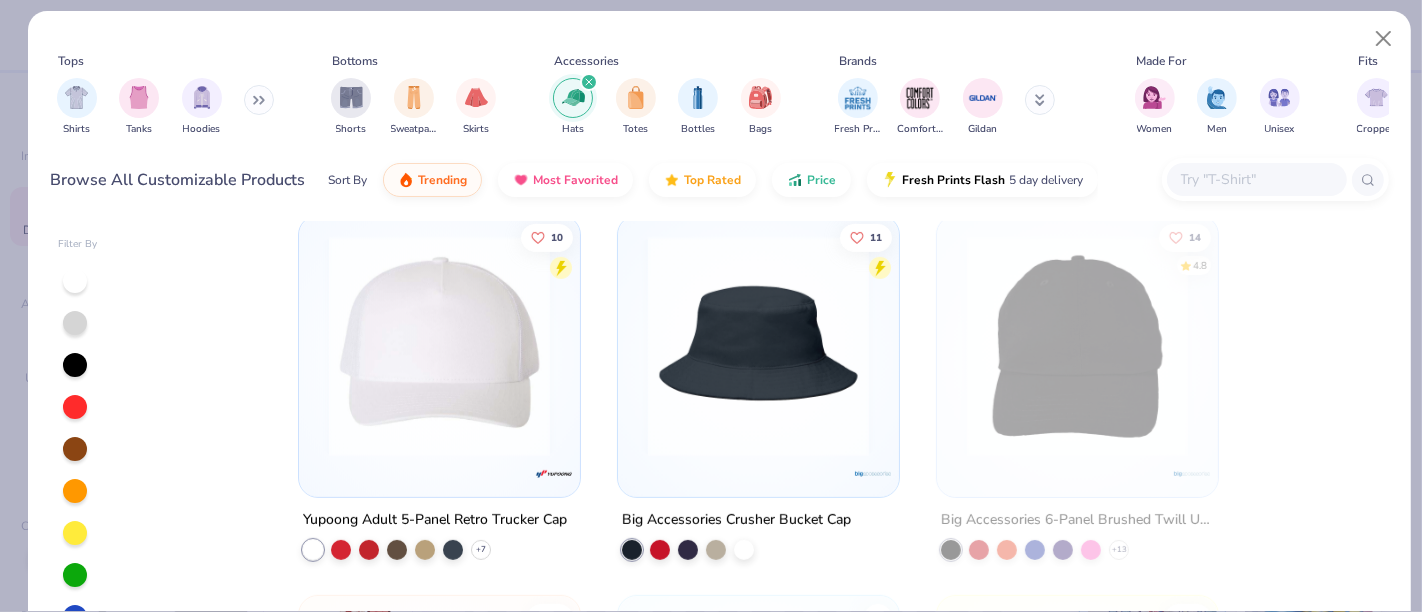 click at bounding box center [439, 345] 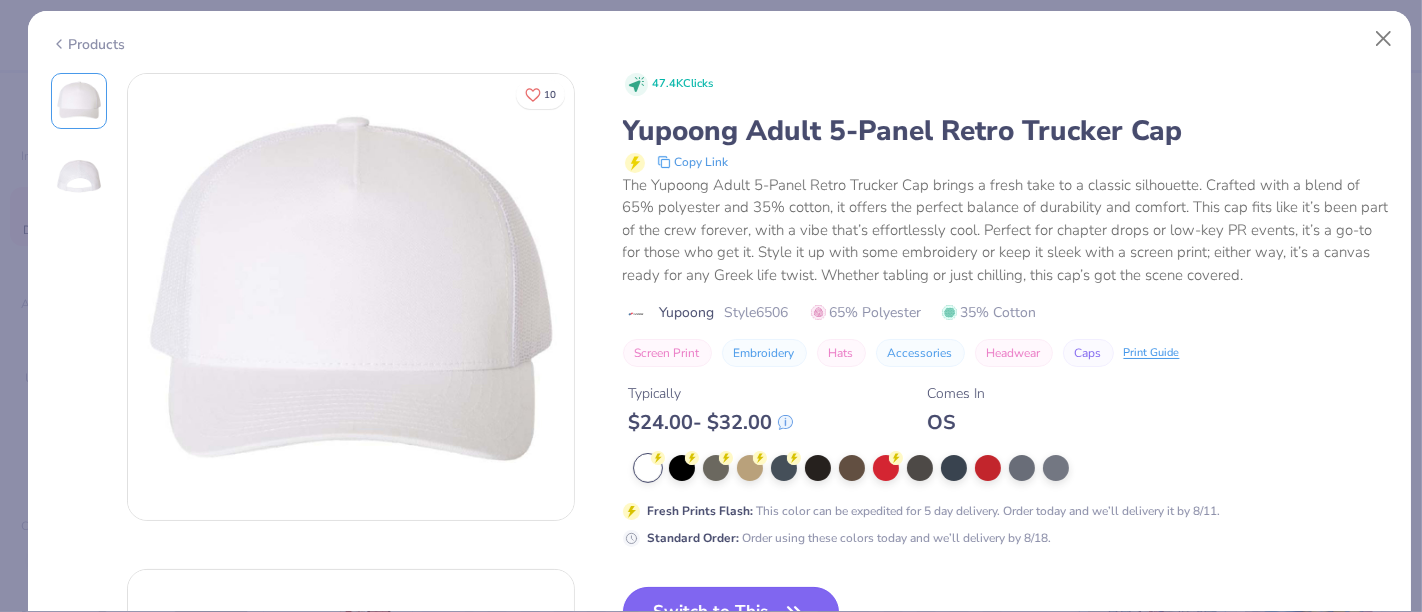 click on "Switch to This" at bounding box center (731, 612) 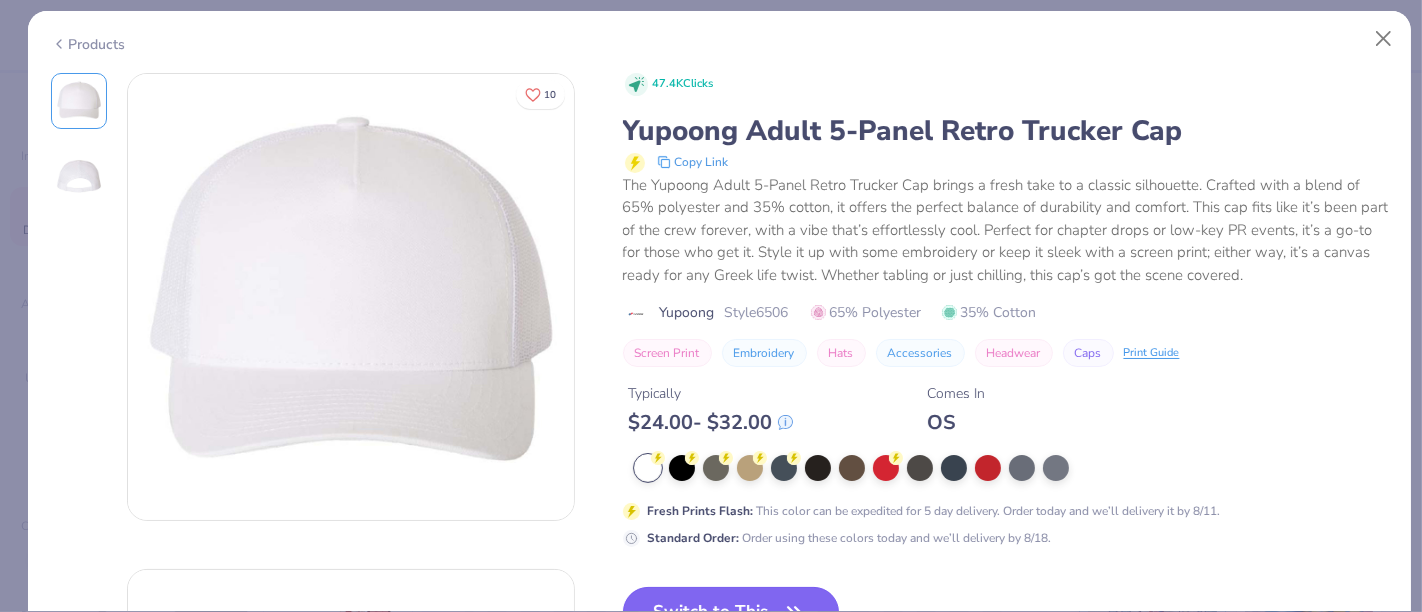 click on "Switch to This" at bounding box center [731, 612] 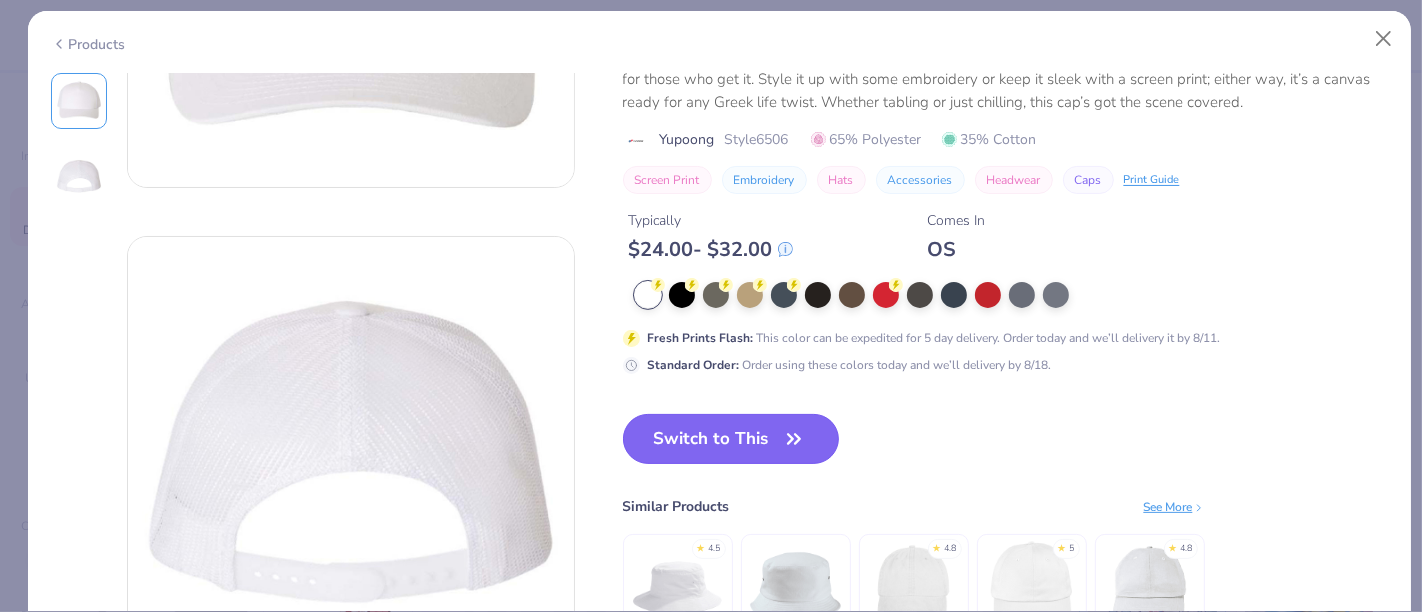 click on "Switch to This" at bounding box center (731, 439) 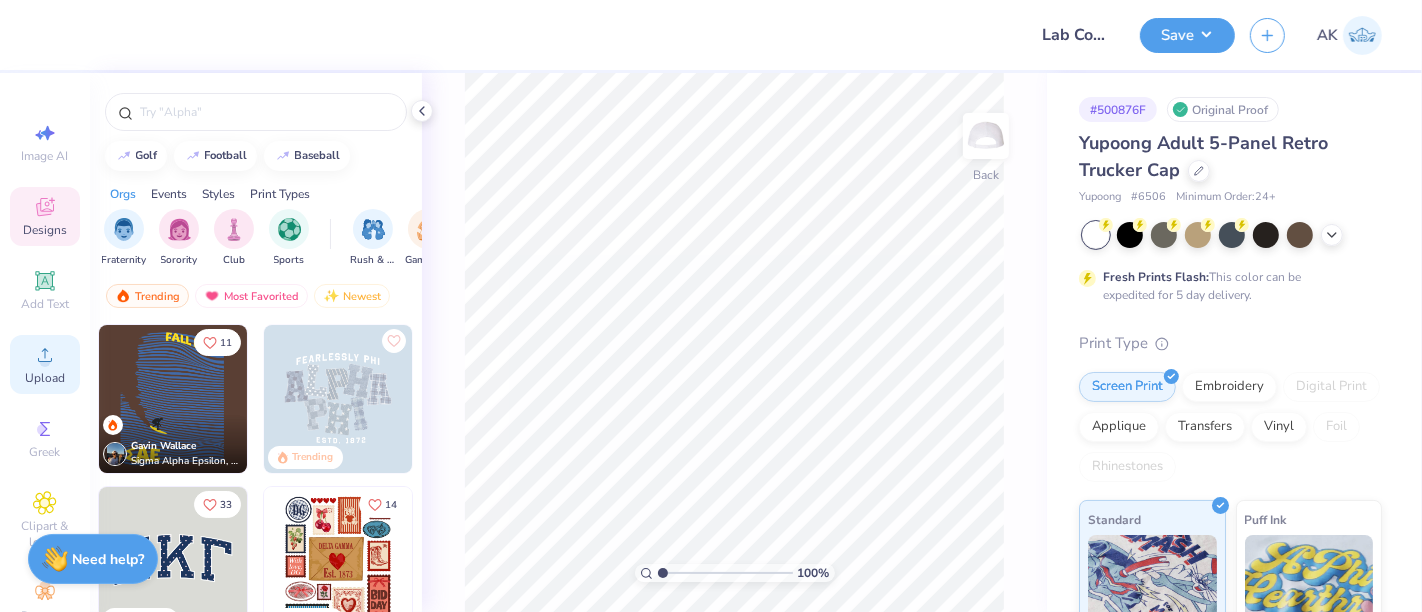 click on "Upload" at bounding box center [45, 364] 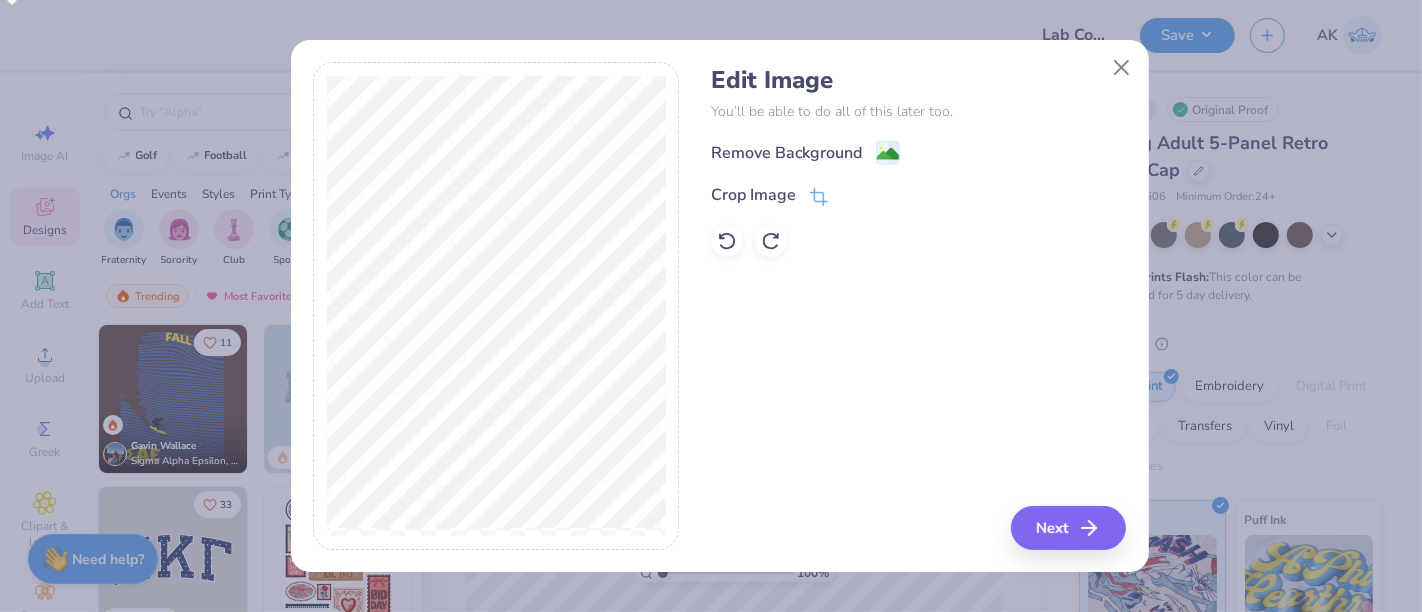 click 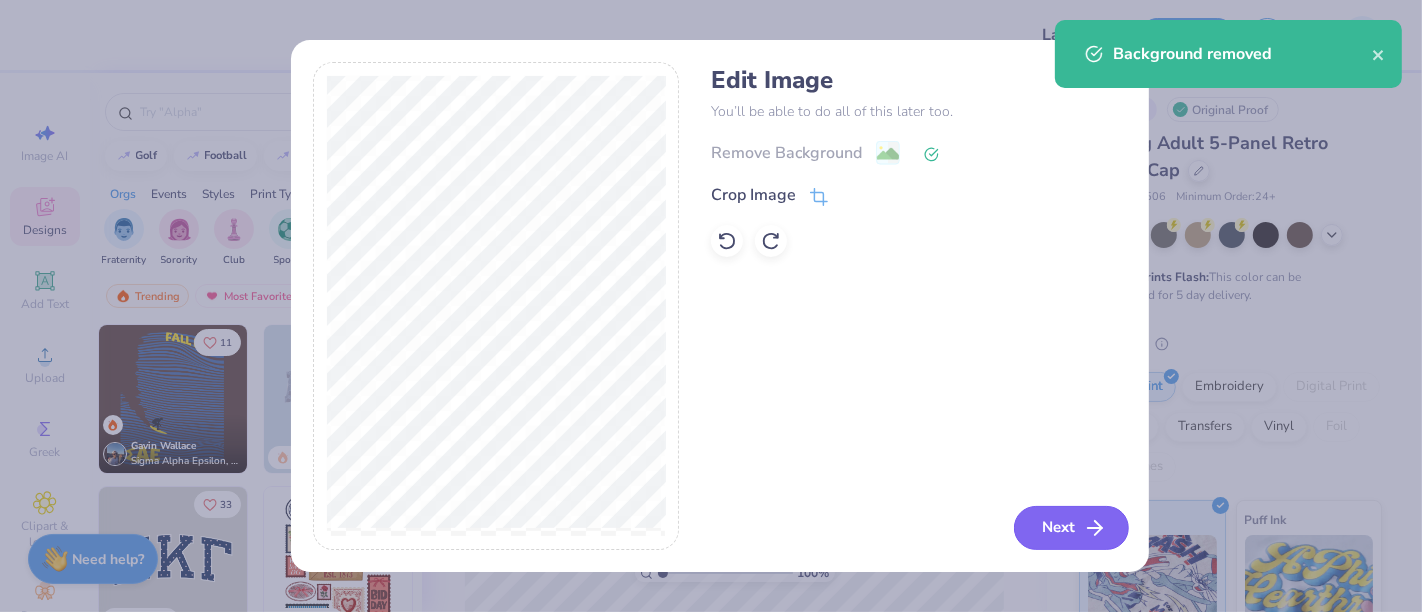 click on "Next" at bounding box center [1071, 528] 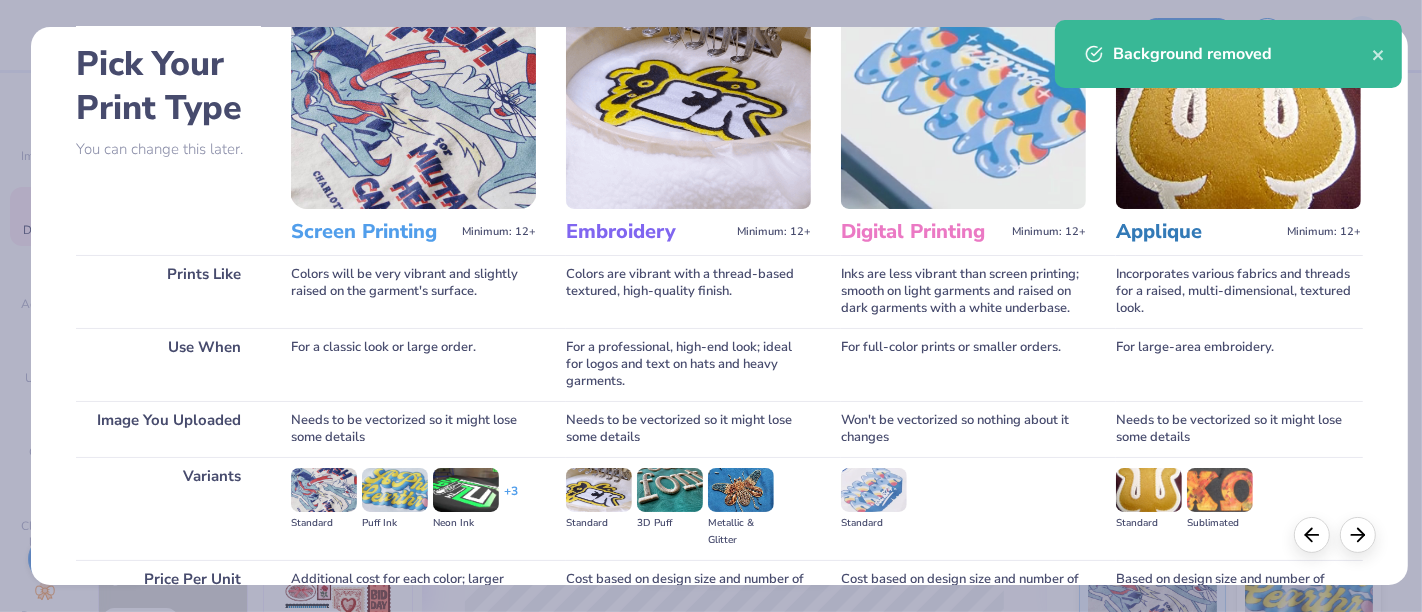 scroll, scrollTop: 283, scrollLeft: 0, axis: vertical 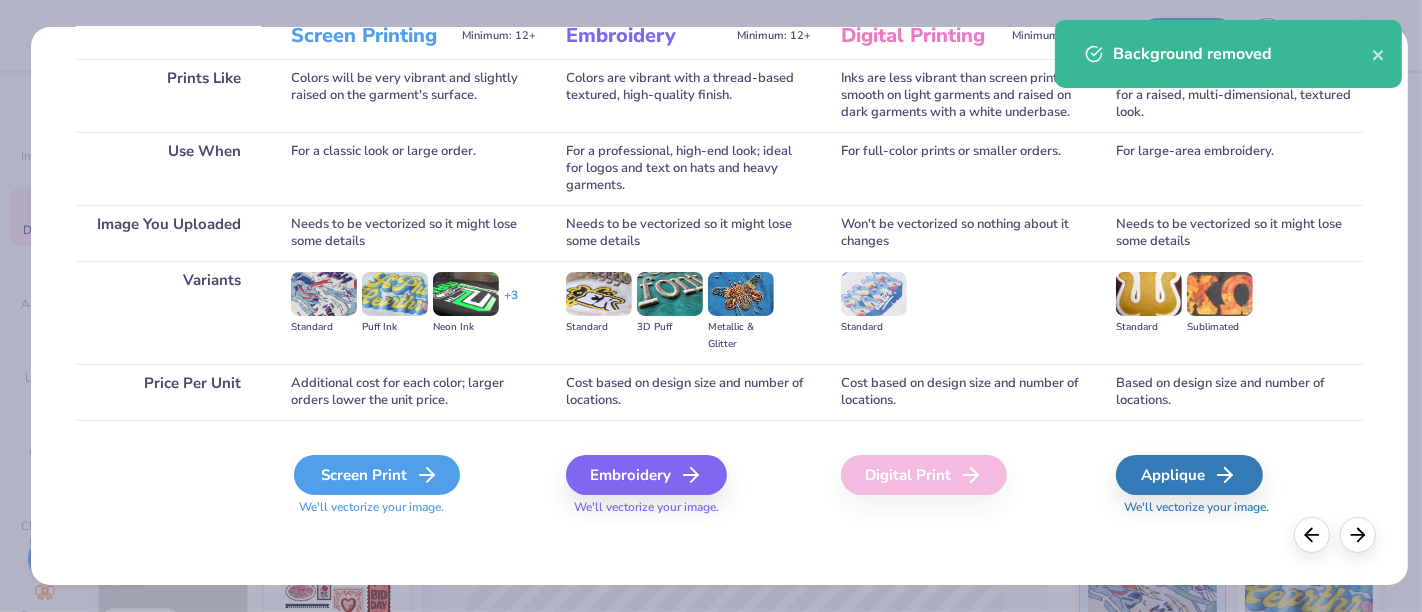 click on "Screen Print" at bounding box center (377, 475) 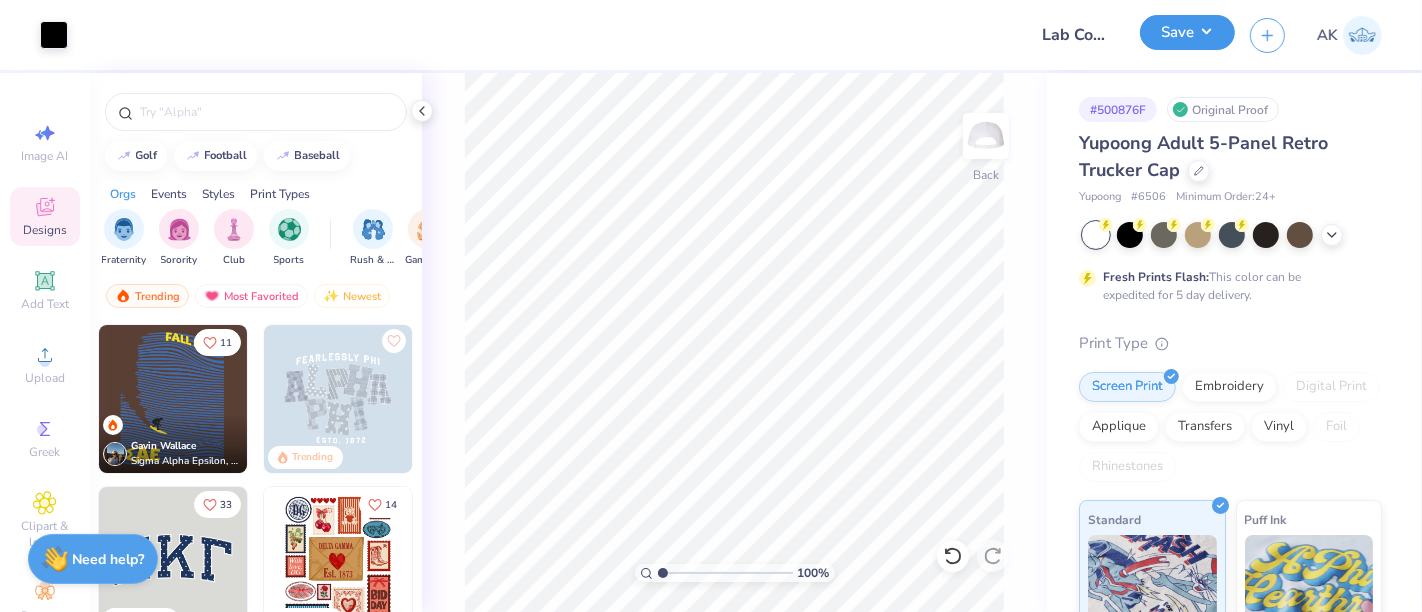 click on "Save" at bounding box center (1187, 32) 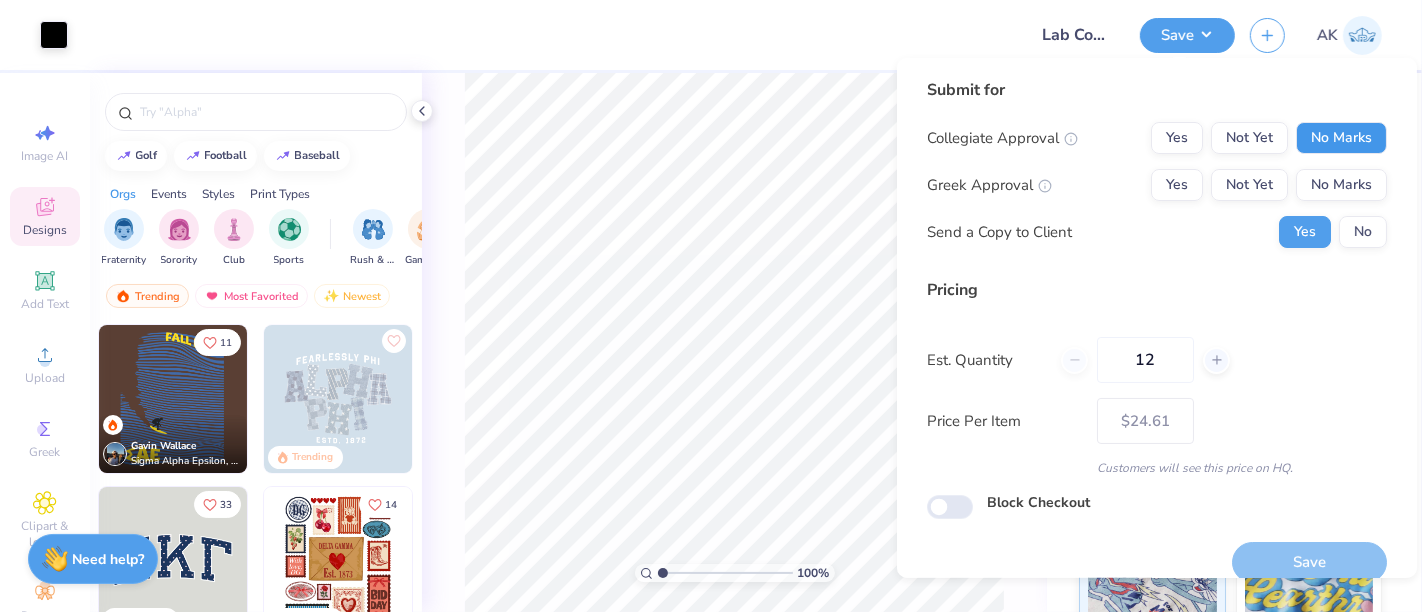 click on "No Marks" at bounding box center (1341, 138) 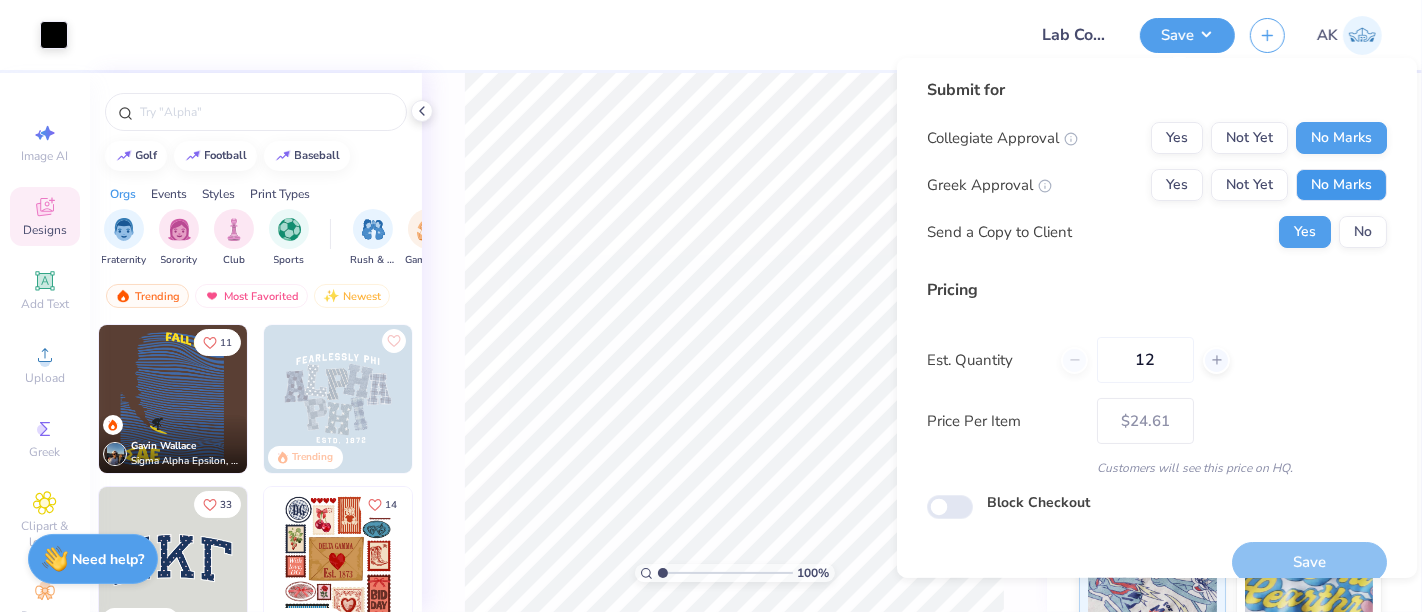 click on "No Marks" at bounding box center [1341, 185] 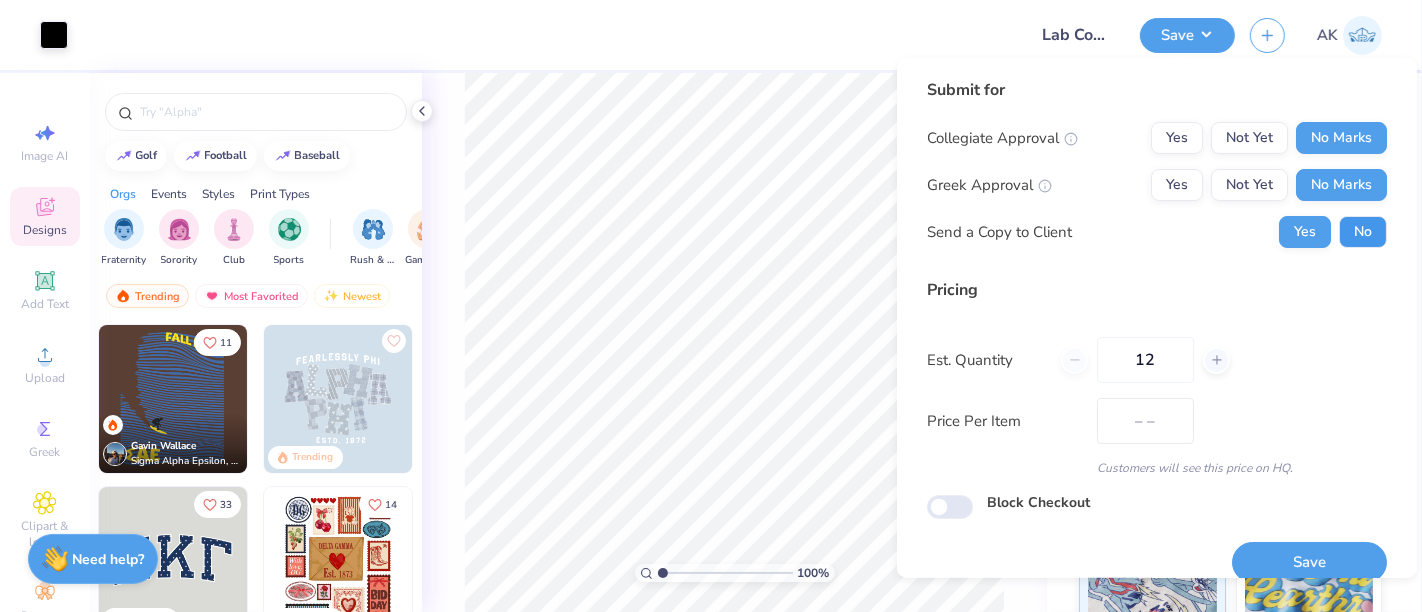 click on "No" at bounding box center (1363, 232) 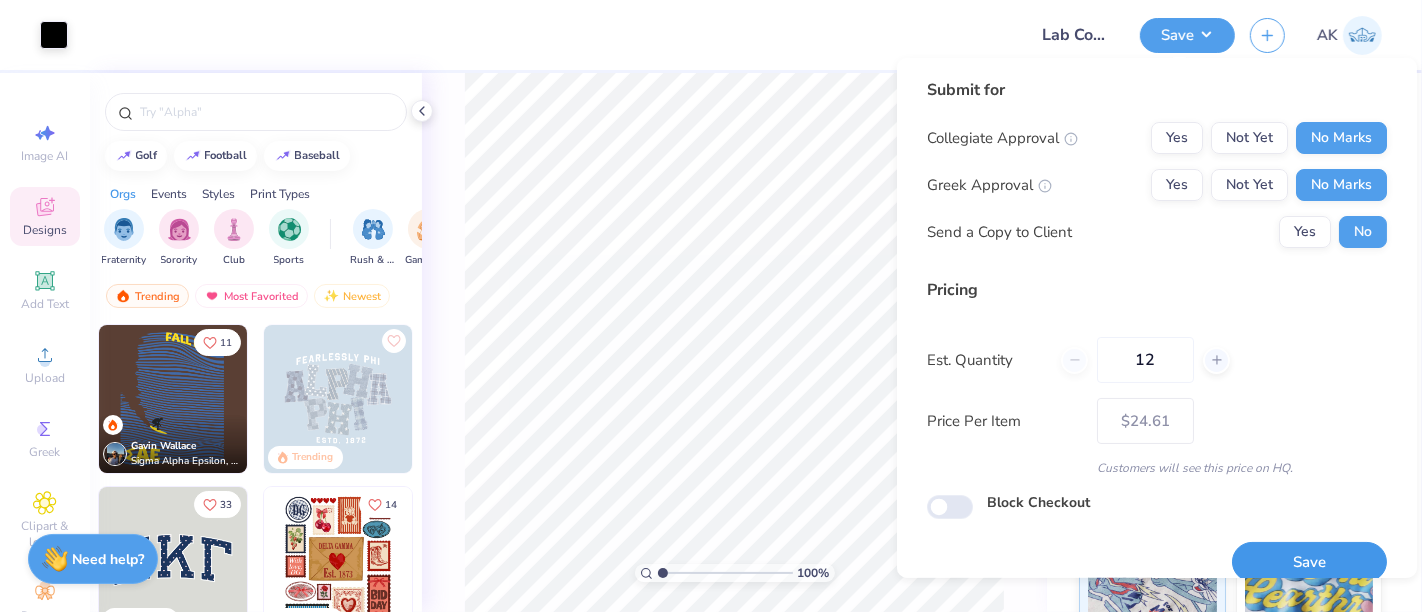 click on "Save" at bounding box center [1309, 562] 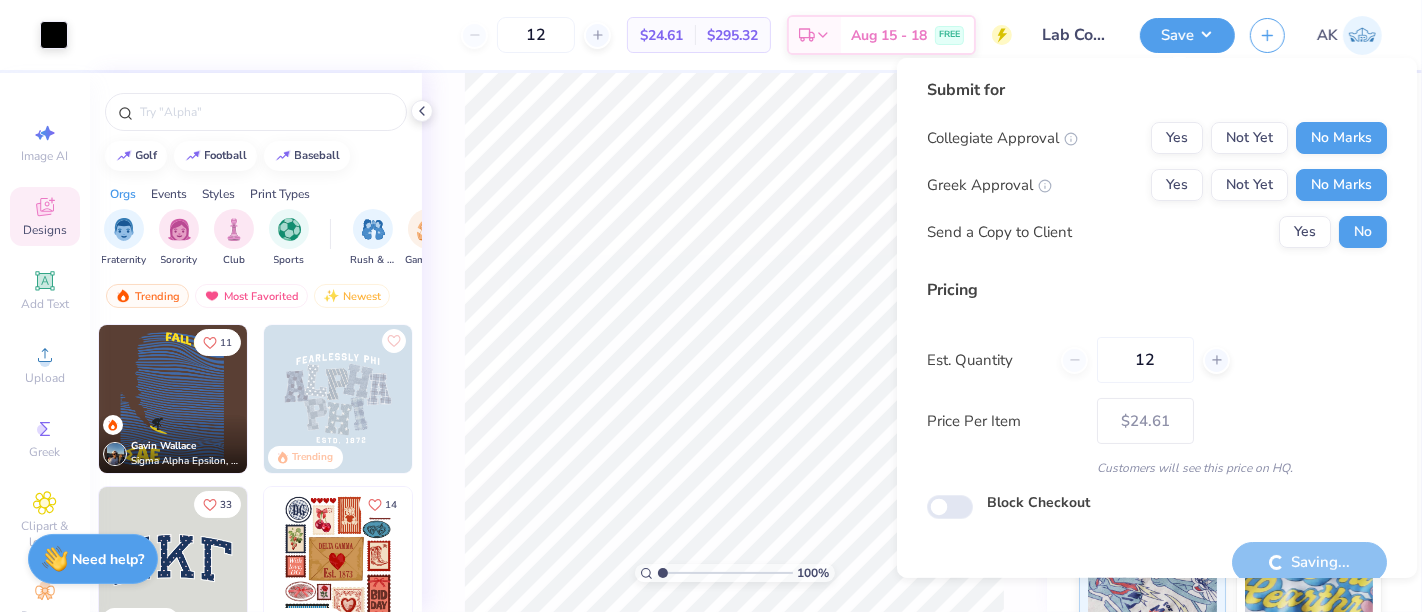 type on "– –" 